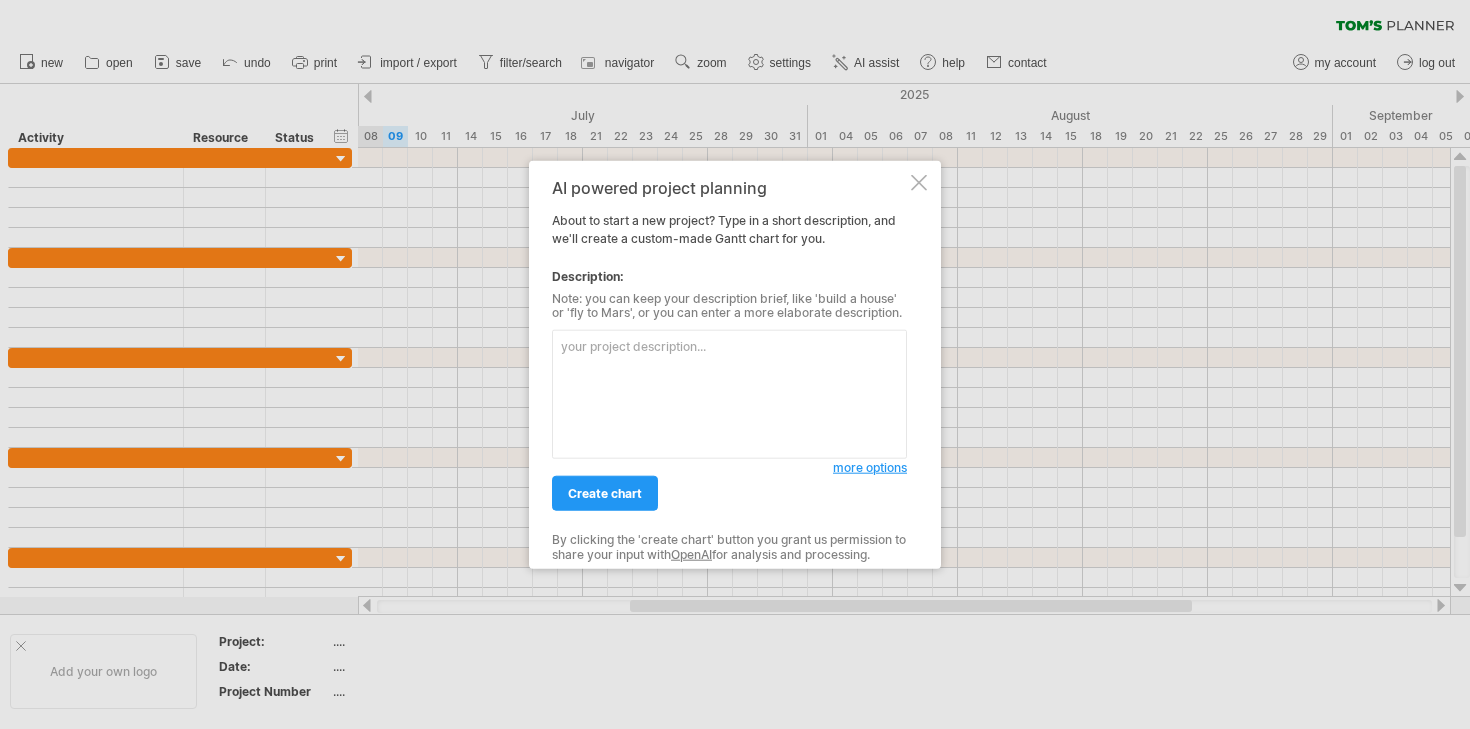 scroll, scrollTop: 0, scrollLeft: 0, axis: both 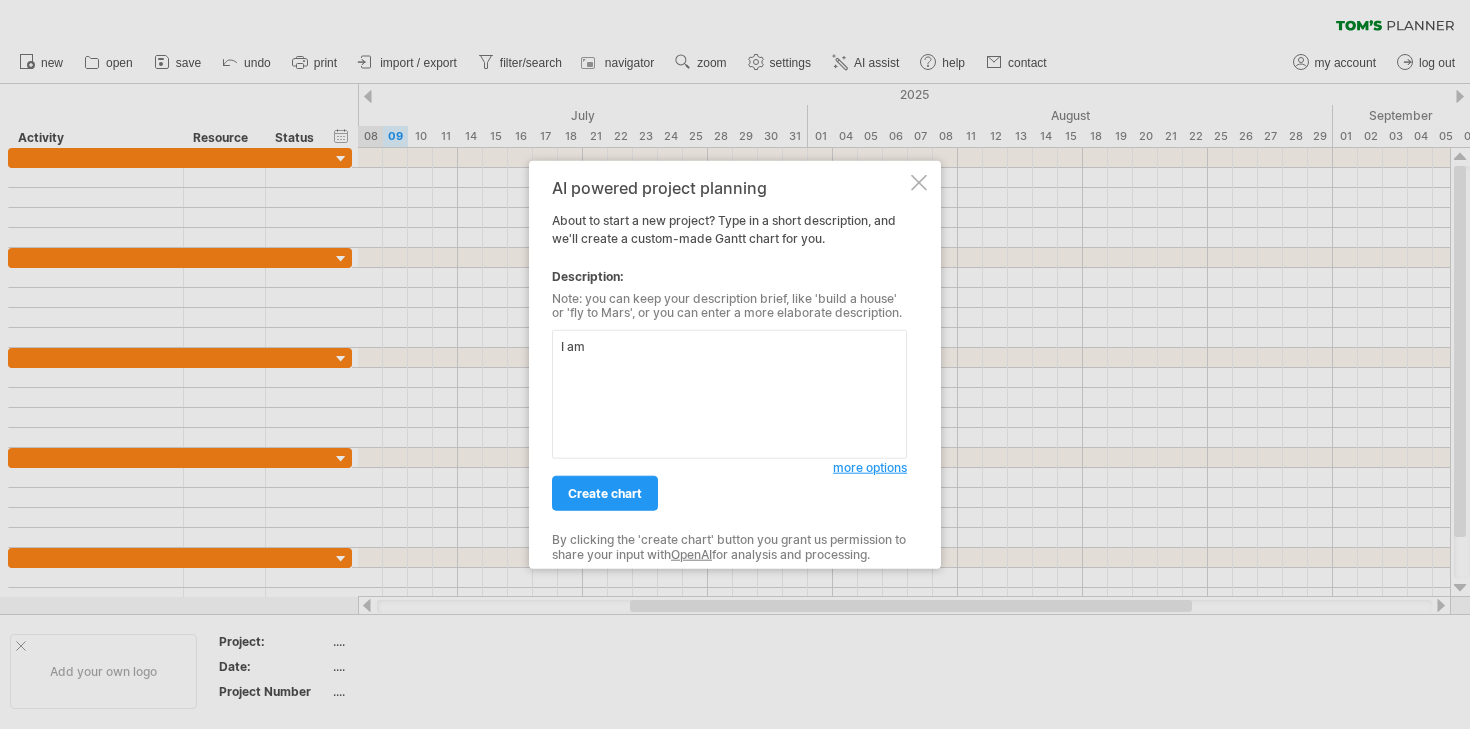 type on "I am" 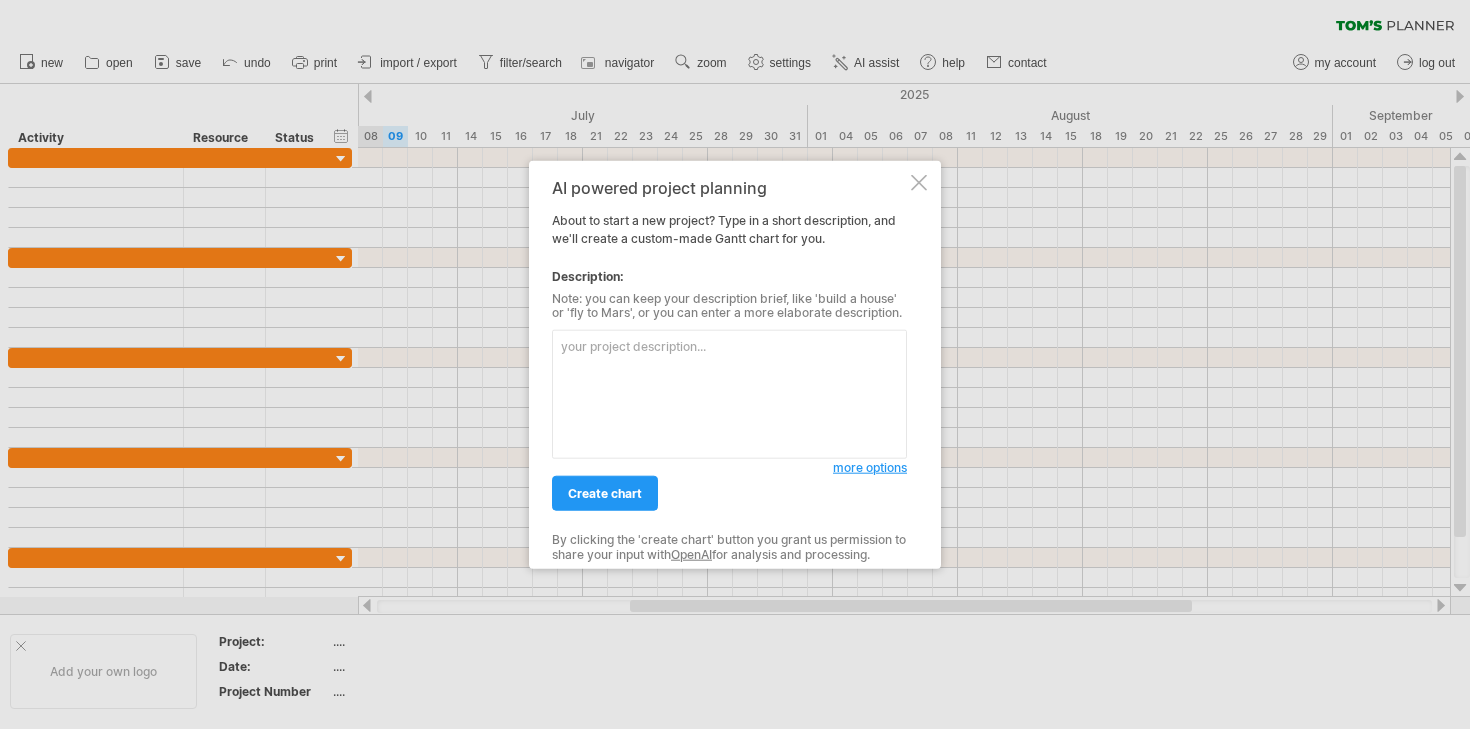 click at bounding box center [919, 182] 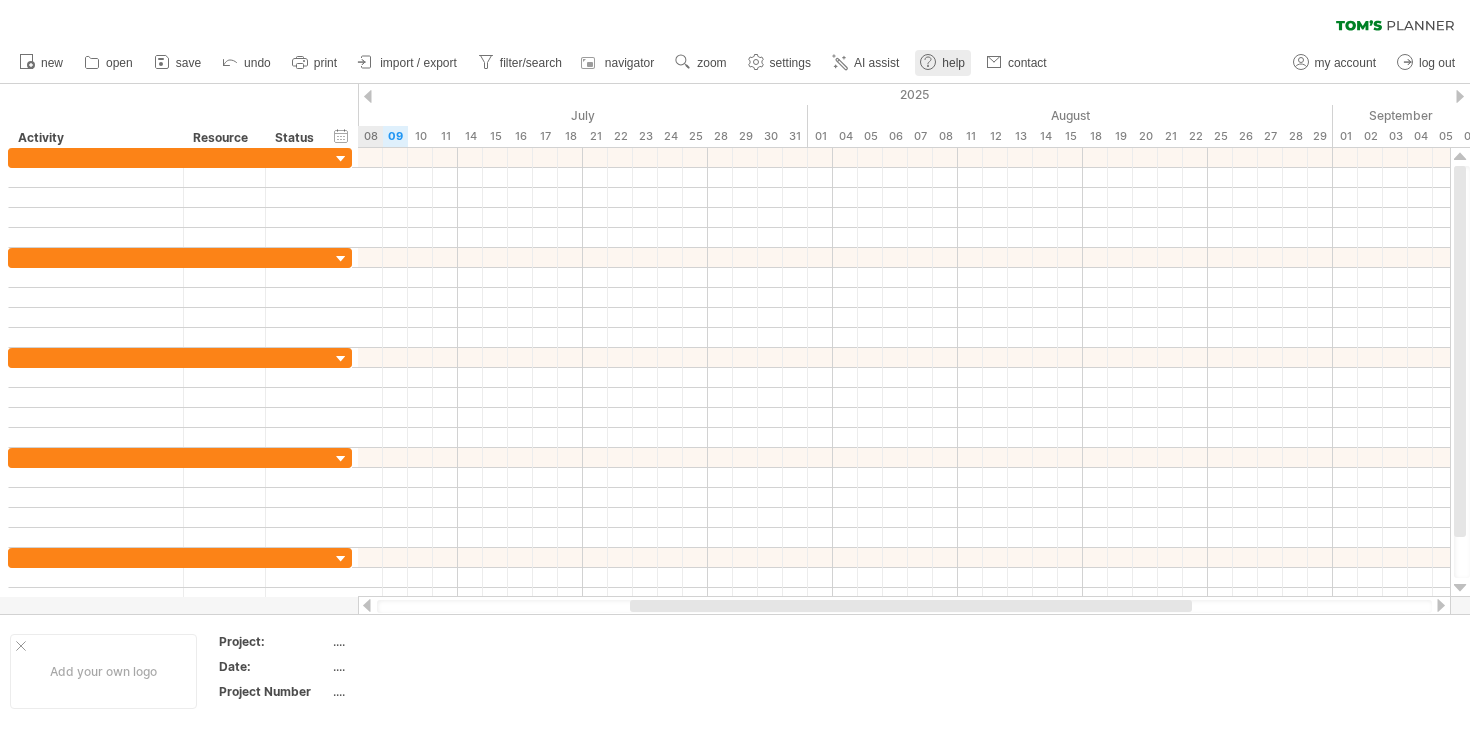 click on "help" at bounding box center (953, 63) 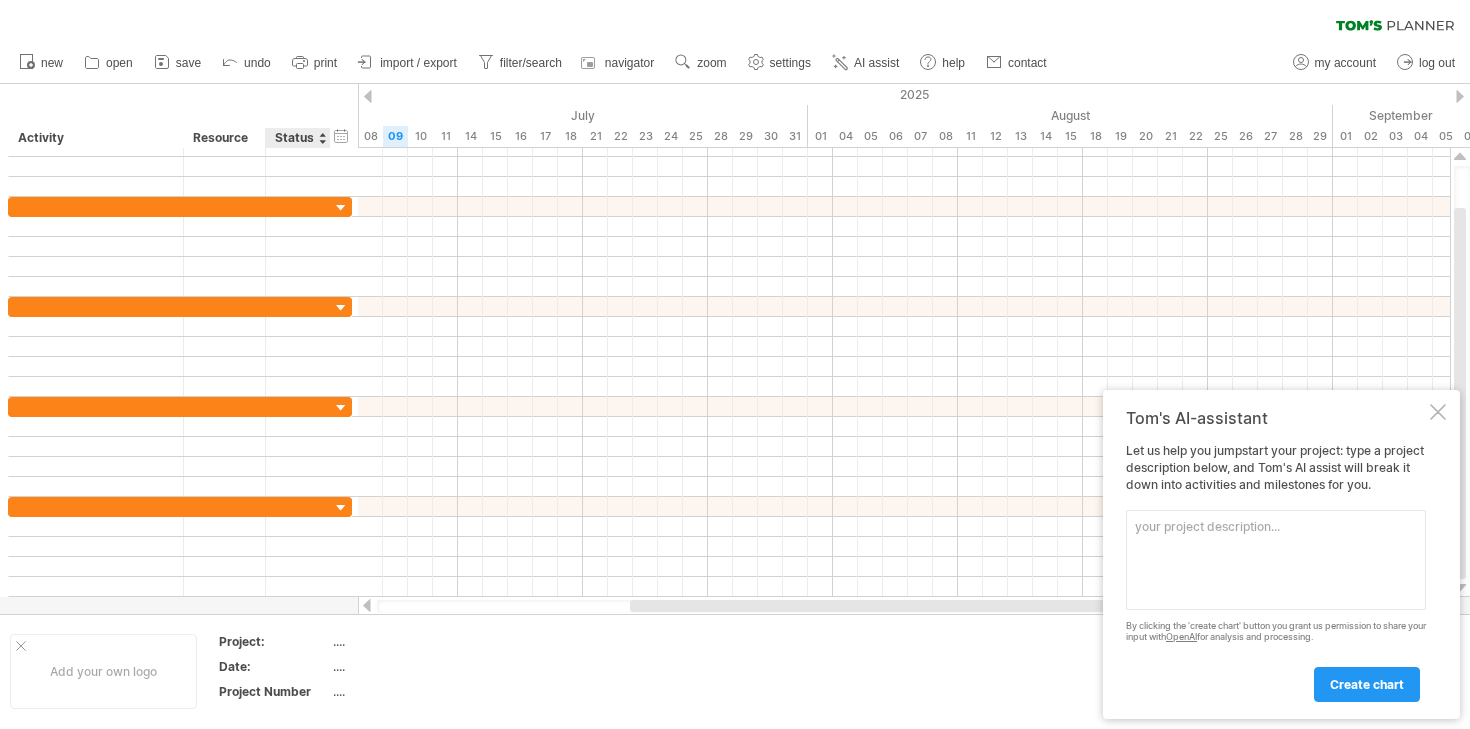 click on "Project: .... Date: .... Project Number ...." at bounding box center [361, 670] 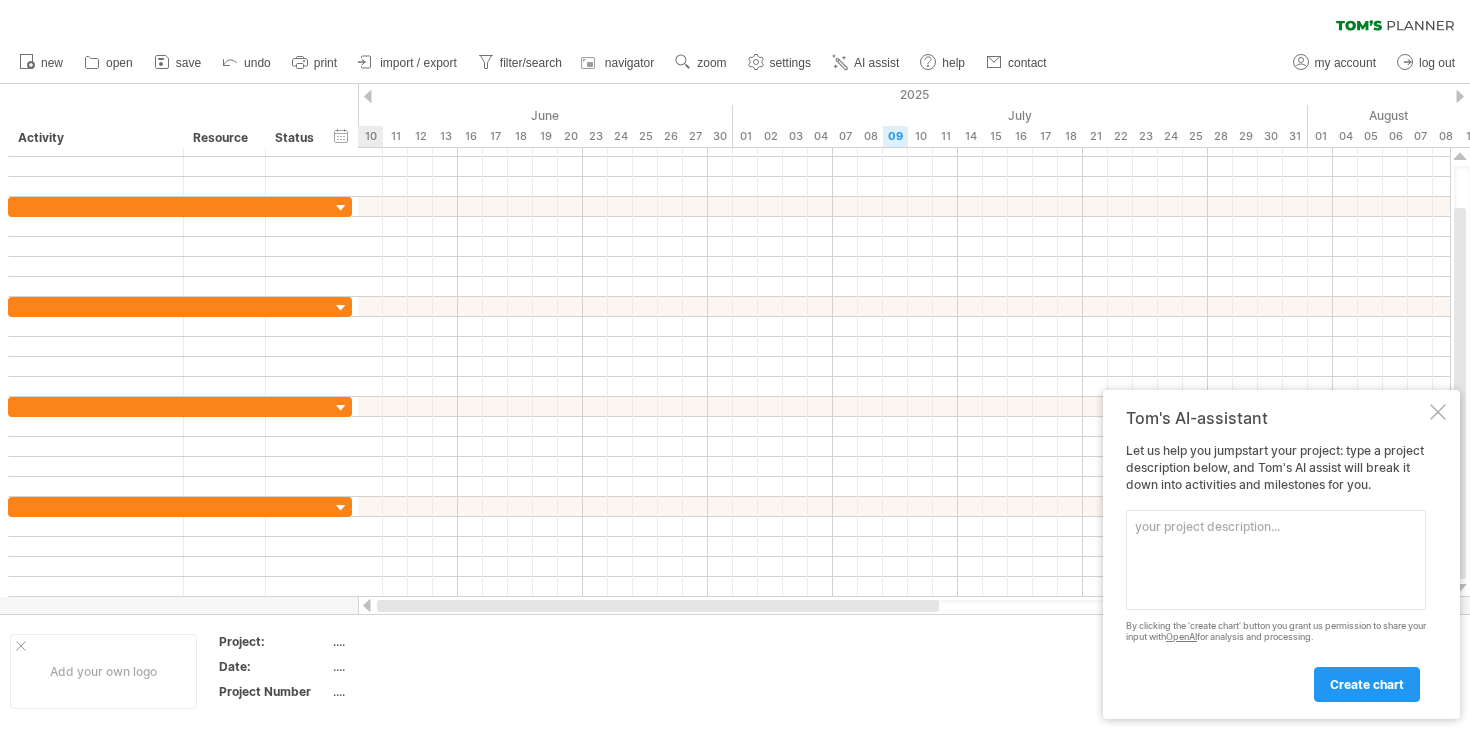 drag, startPoint x: 631, startPoint y: 604, endPoint x: 368, endPoint y: 605, distance: 263.0019 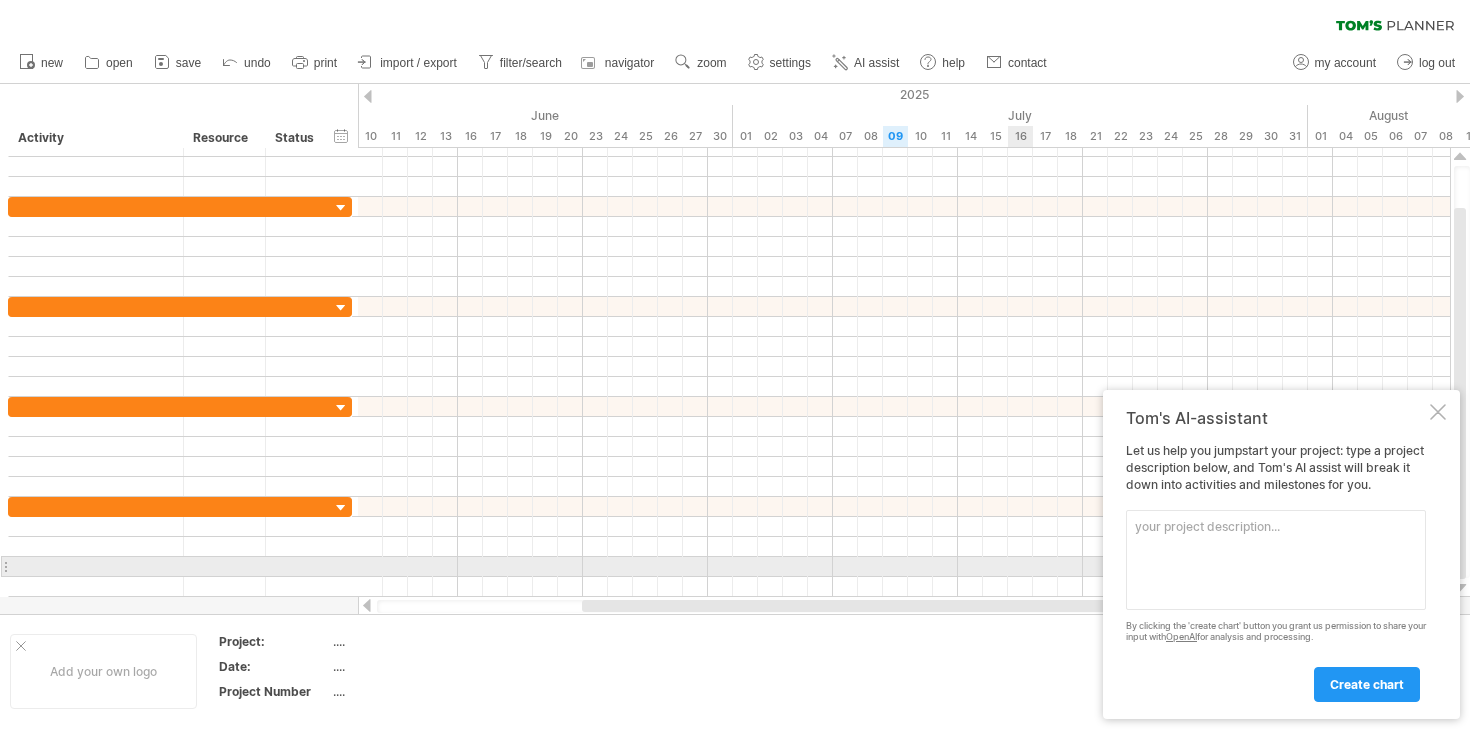 click at bounding box center [1276, 560] 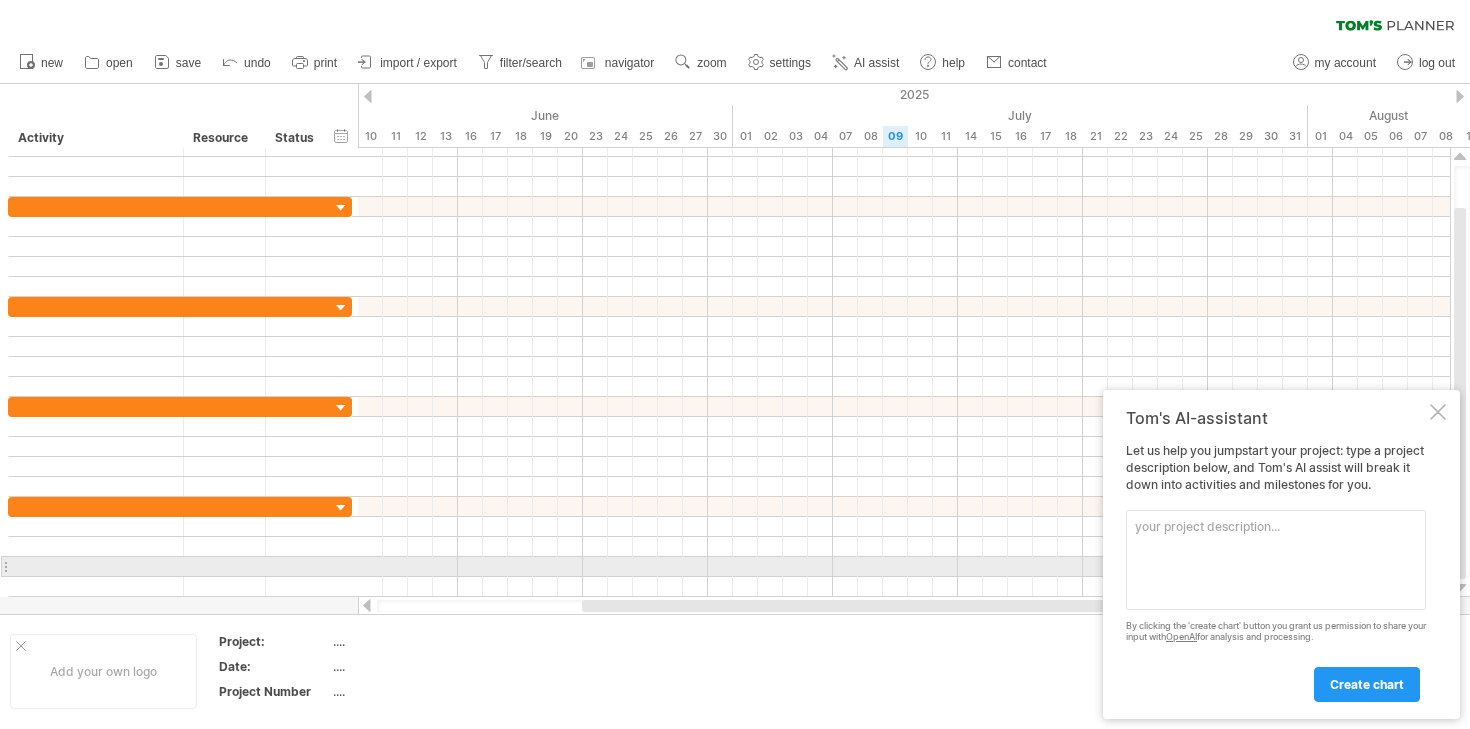 click at bounding box center [1276, 560] 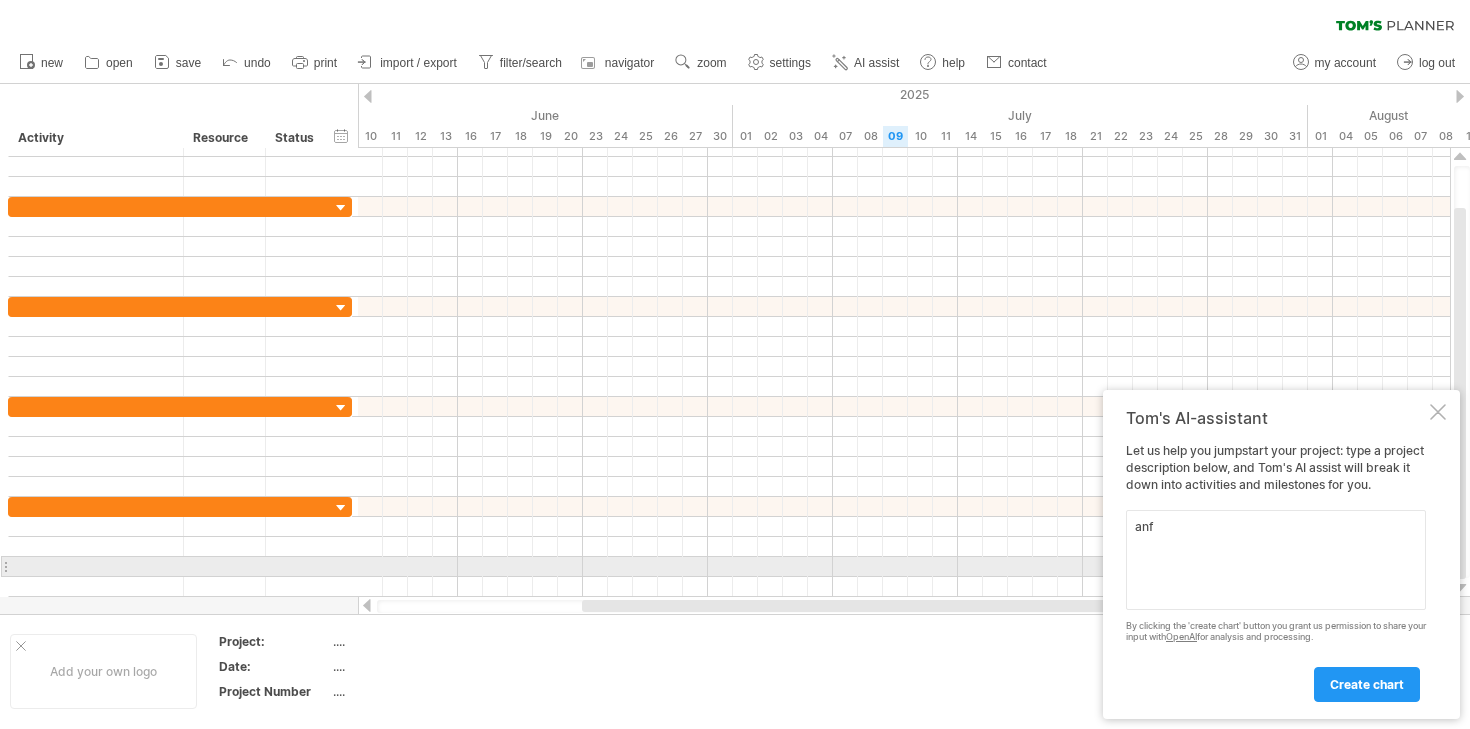 type on "anf" 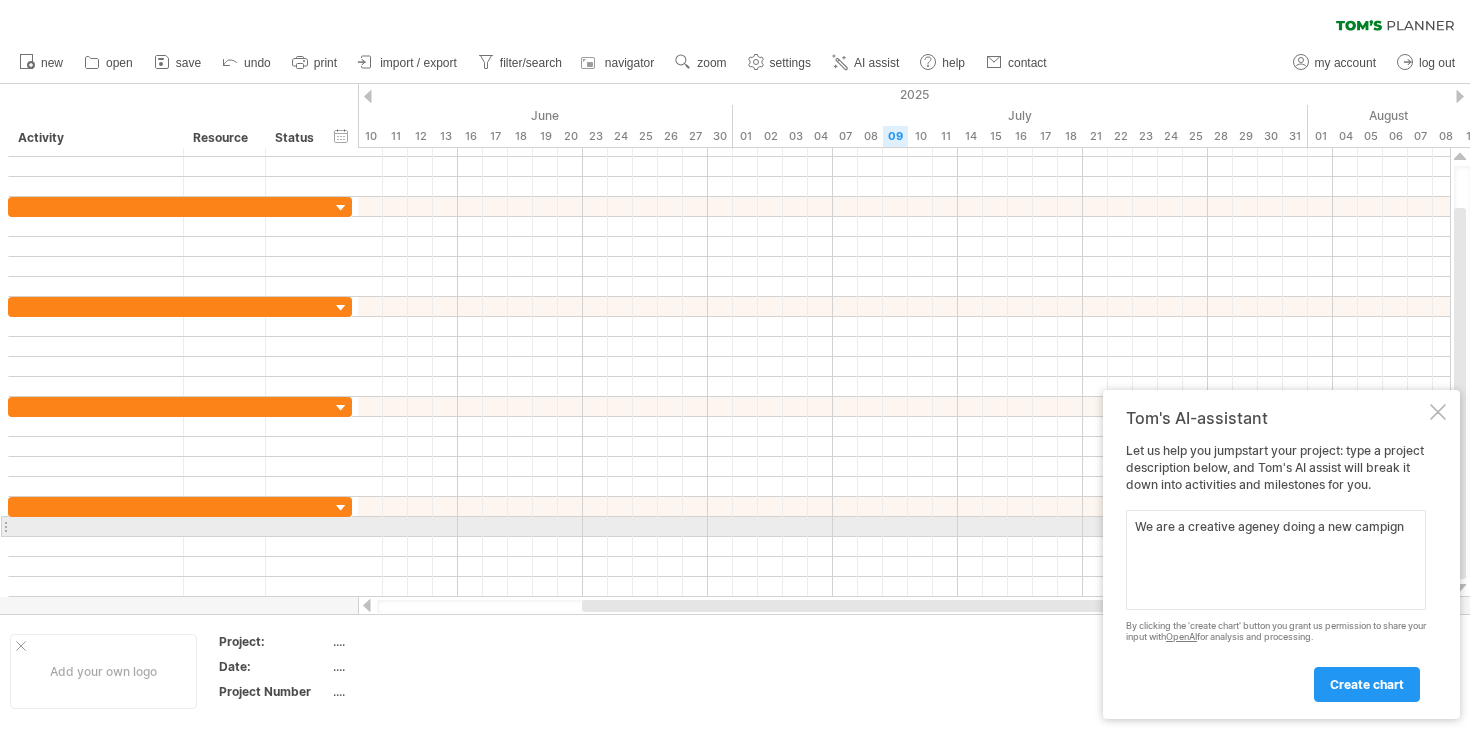 click on "We are a creative ageney doing a new campign" at bounding box center (1276, 560) 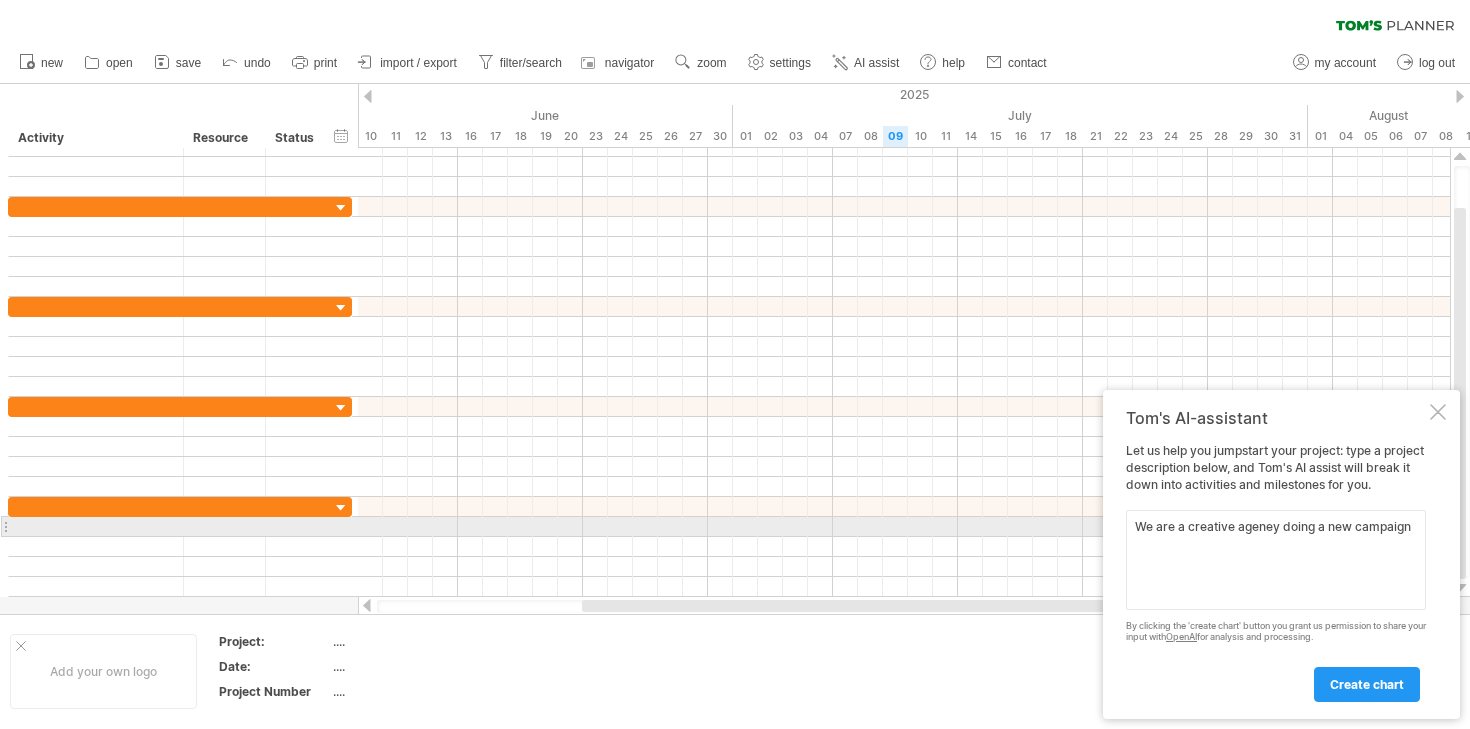 click on "We are a creative ageney doing a new campaign" at bounding box center [1276, 560] 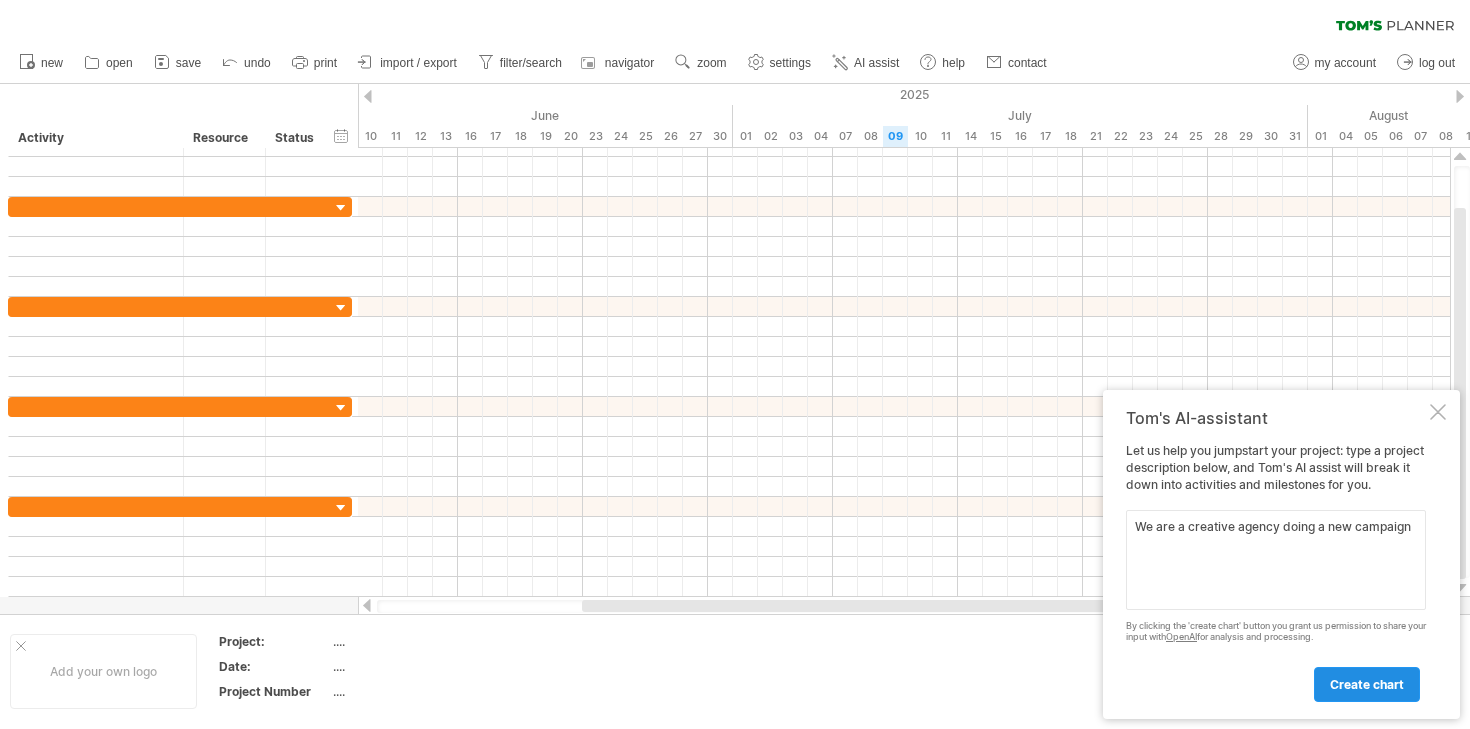 type on "We are a creative agency doing a new campaign" 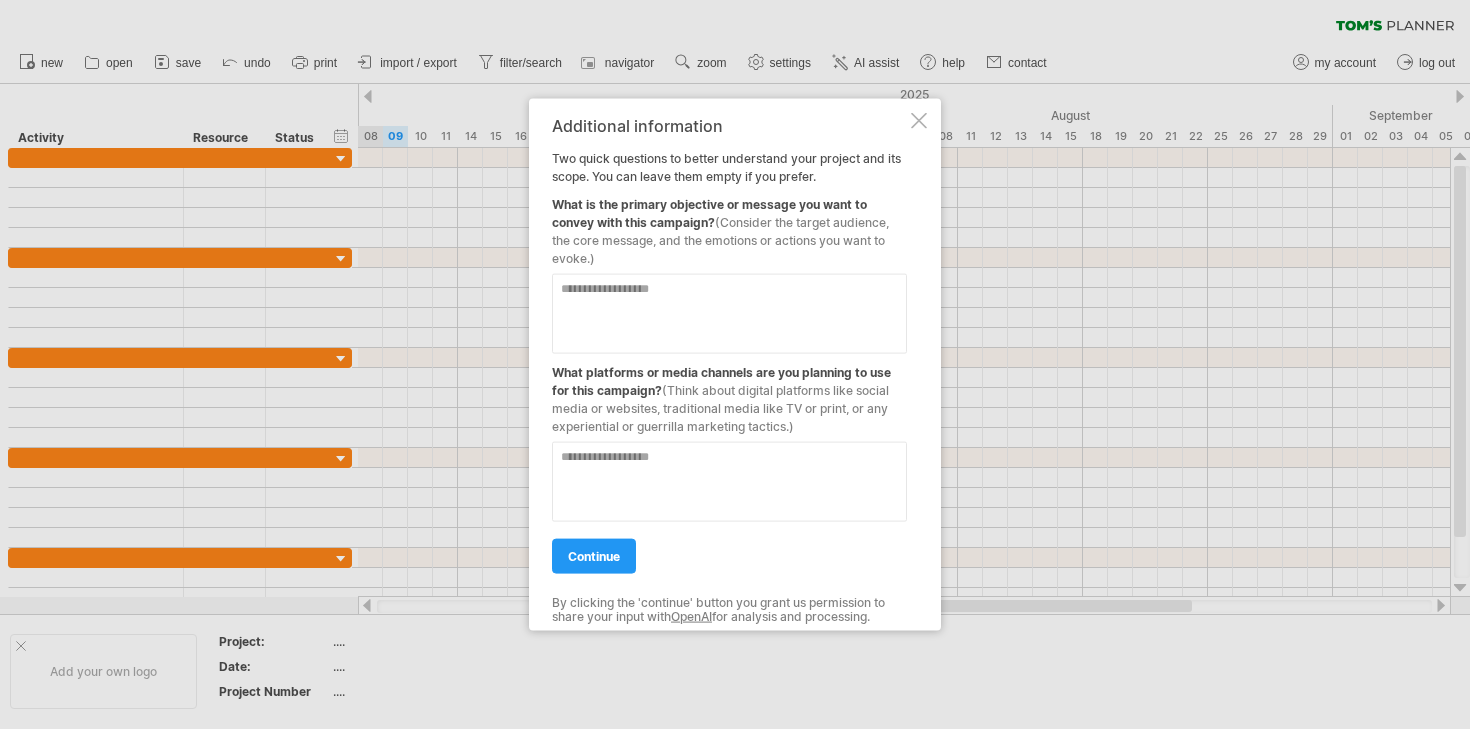click at bounding box center [919, 120] 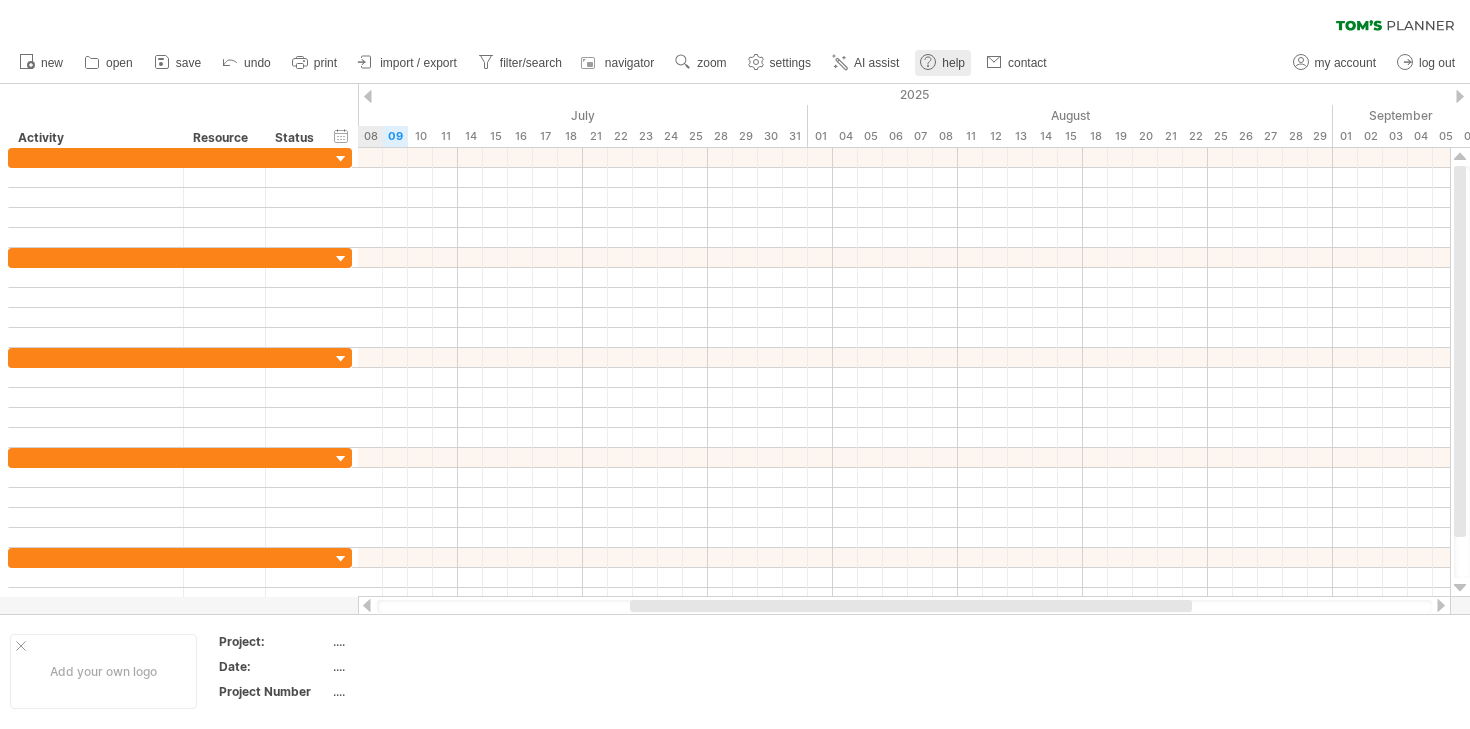 click on "help" at bounding box center (953, 63) 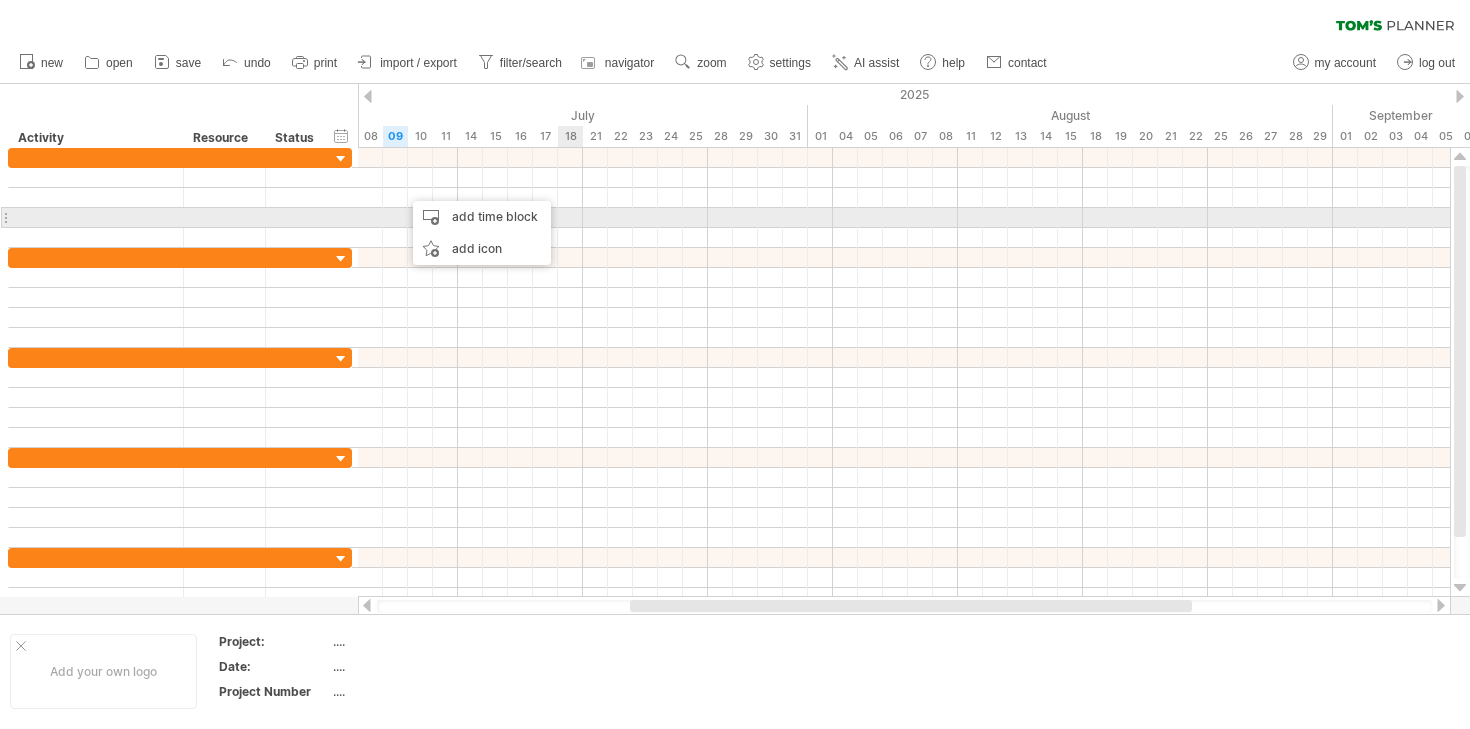 click at bounding box center [904, 218] 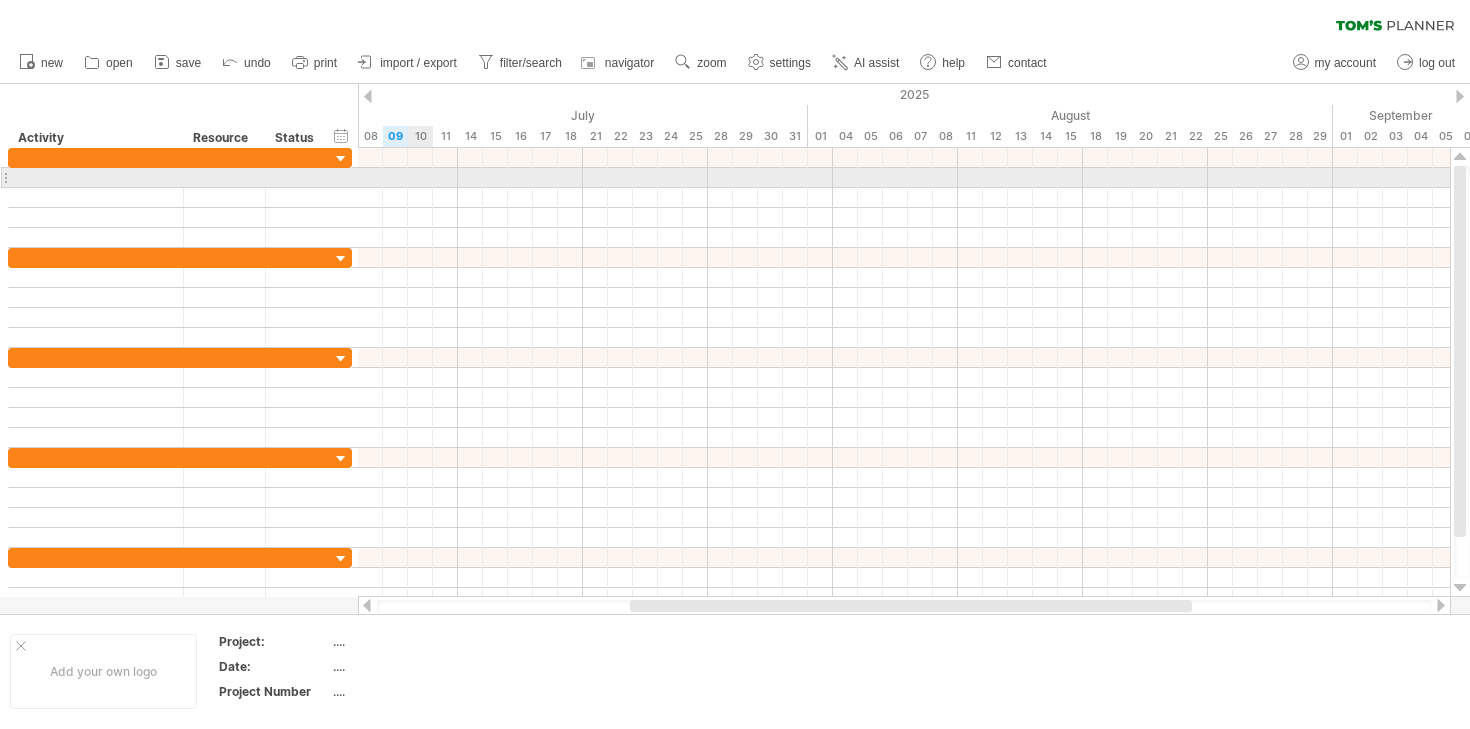 click at bounding box center (904, 178) 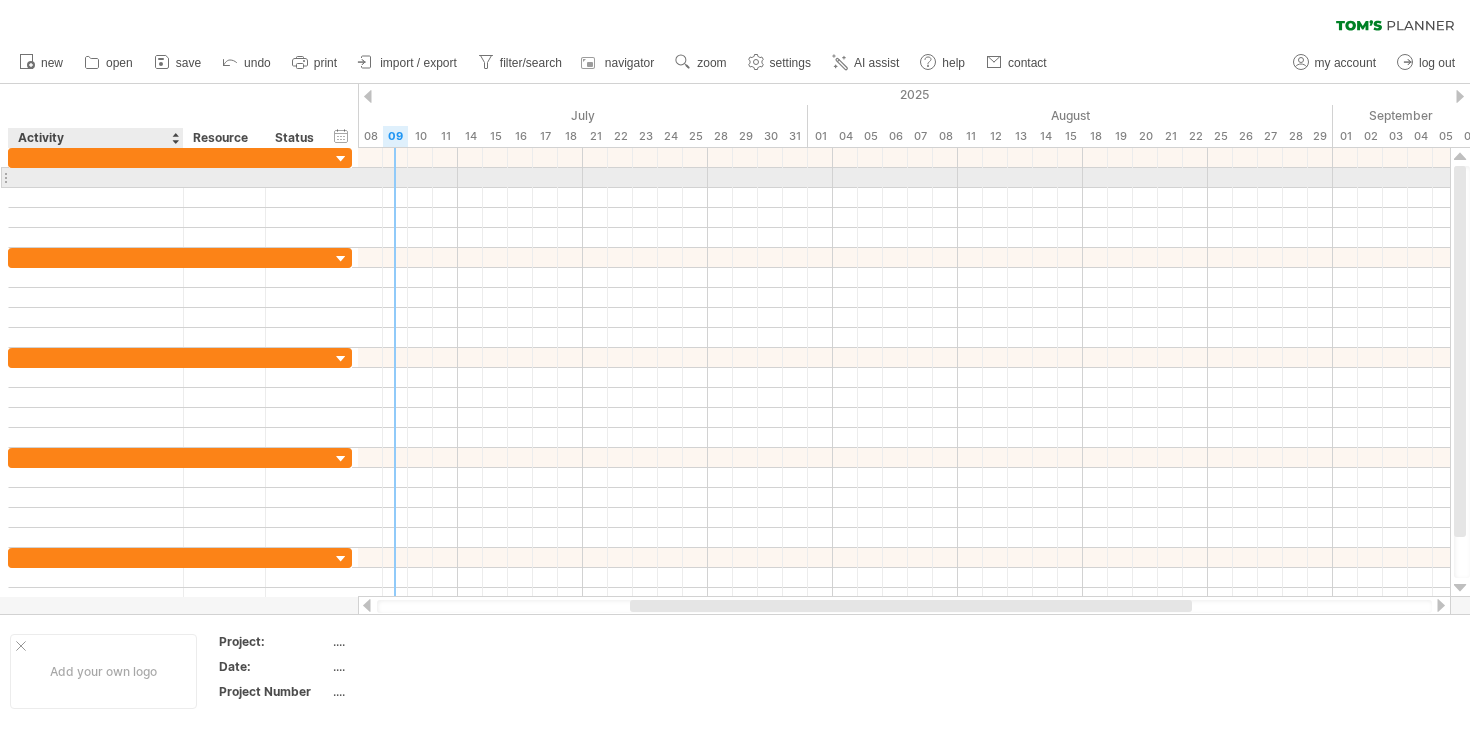 click at bounding box center [96, 177] 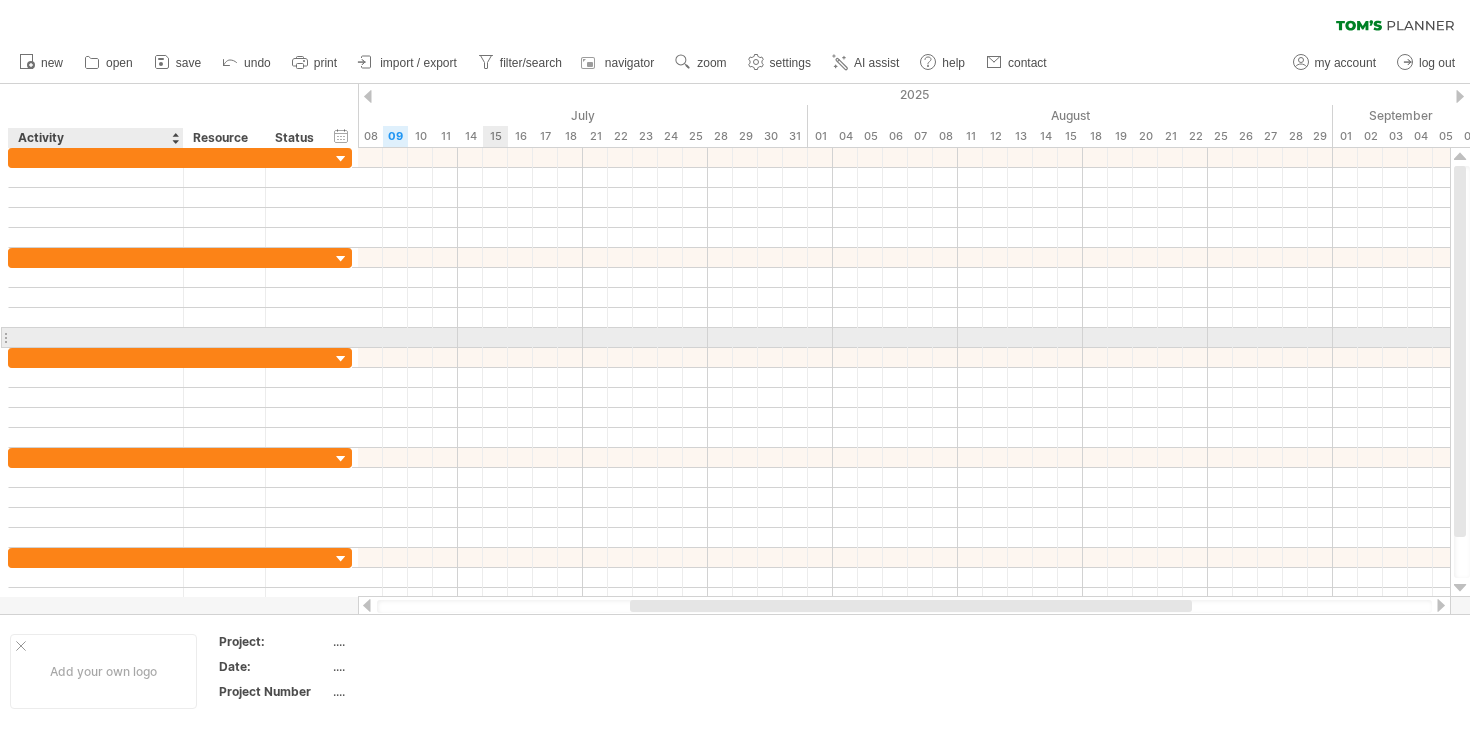 click at bounding box center [904, 338] 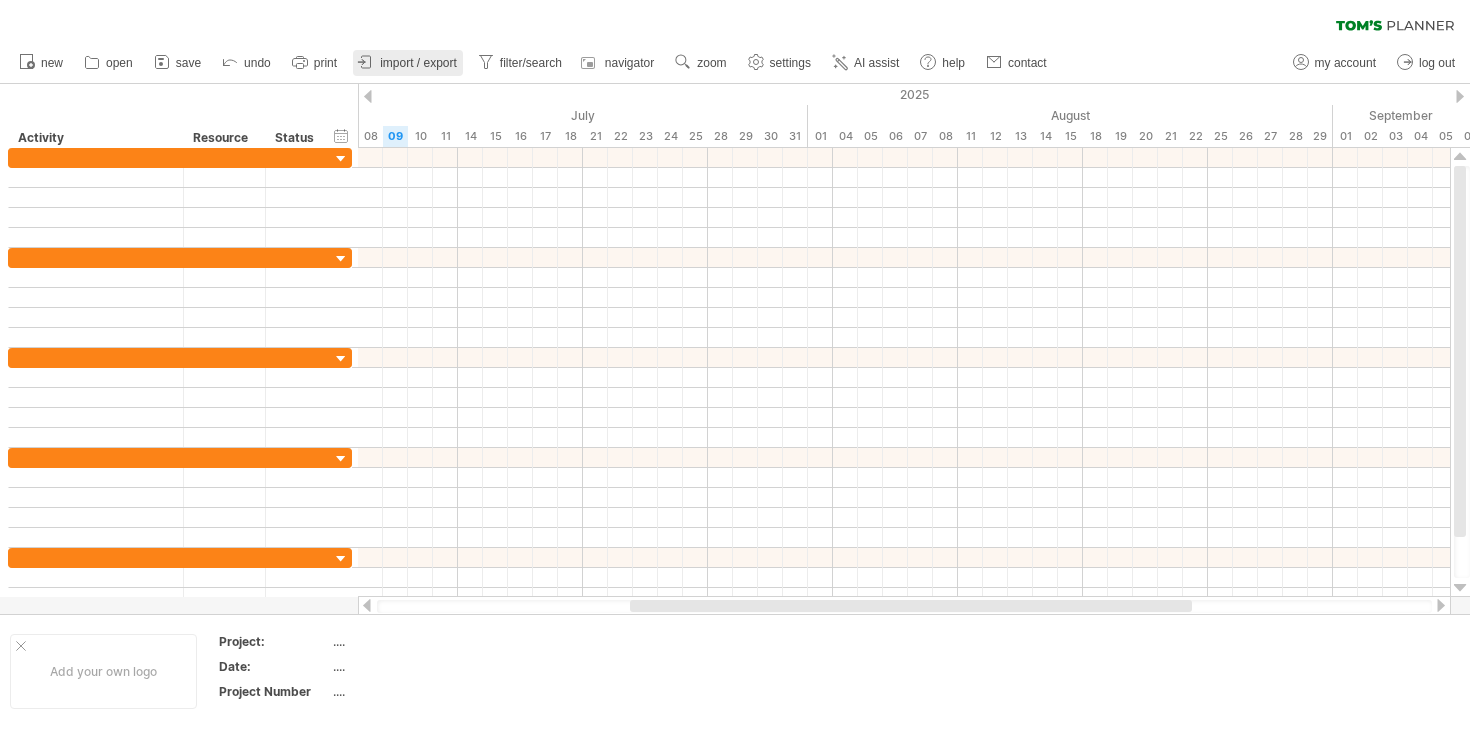 click on "import / export" at bounding box center [418, 63] 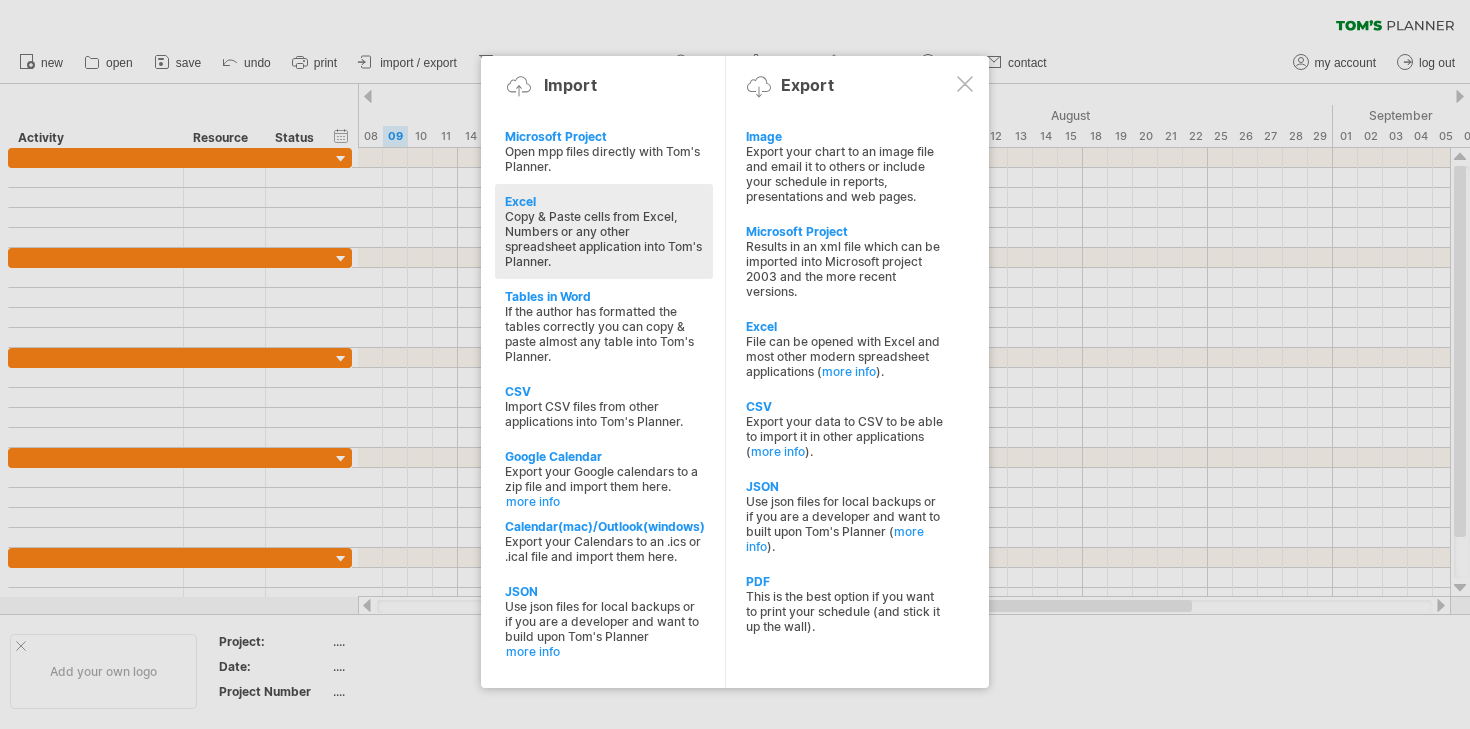 click on "Copy & Paste cells from Excel, Numbers or any other spreadsheet application into Tom's Planner." at bounding box center [604, 239] 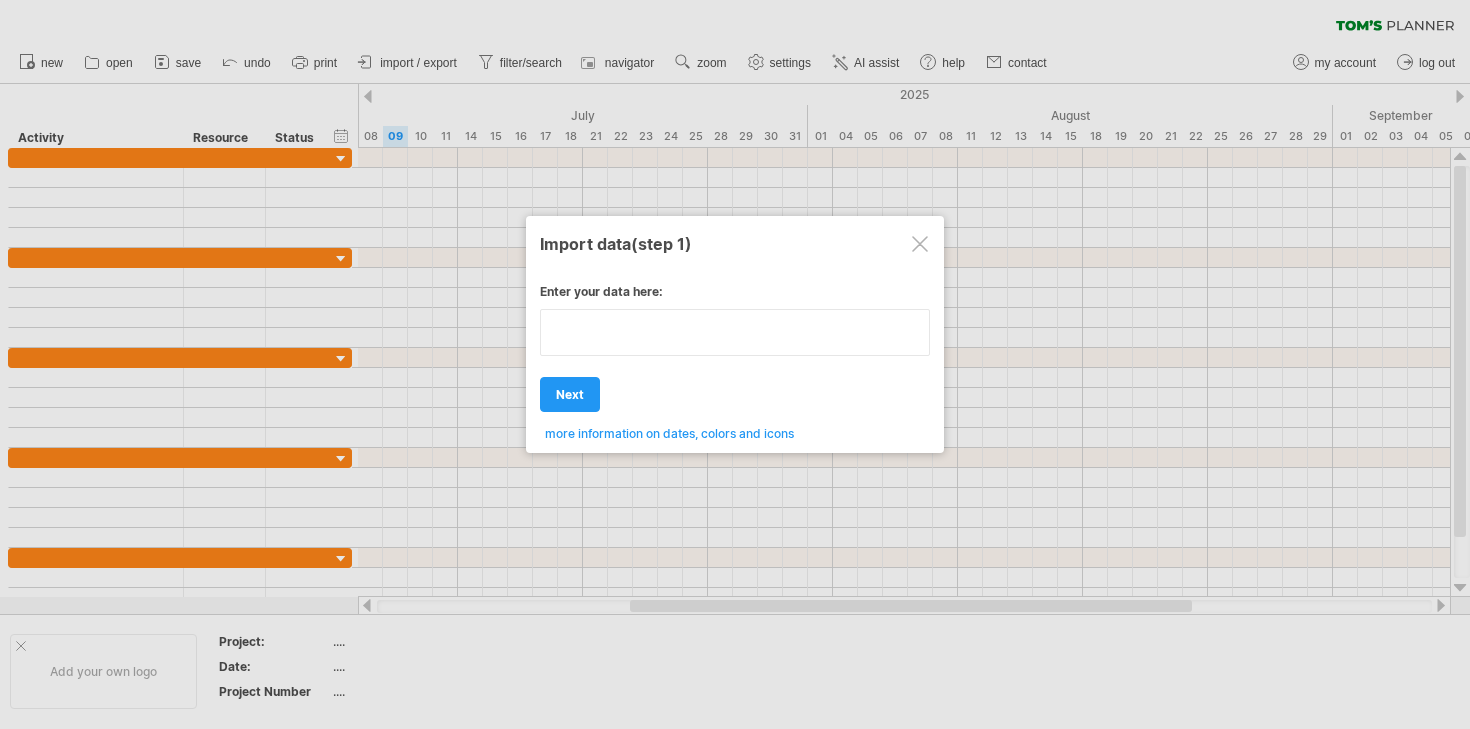 paste on "**********" 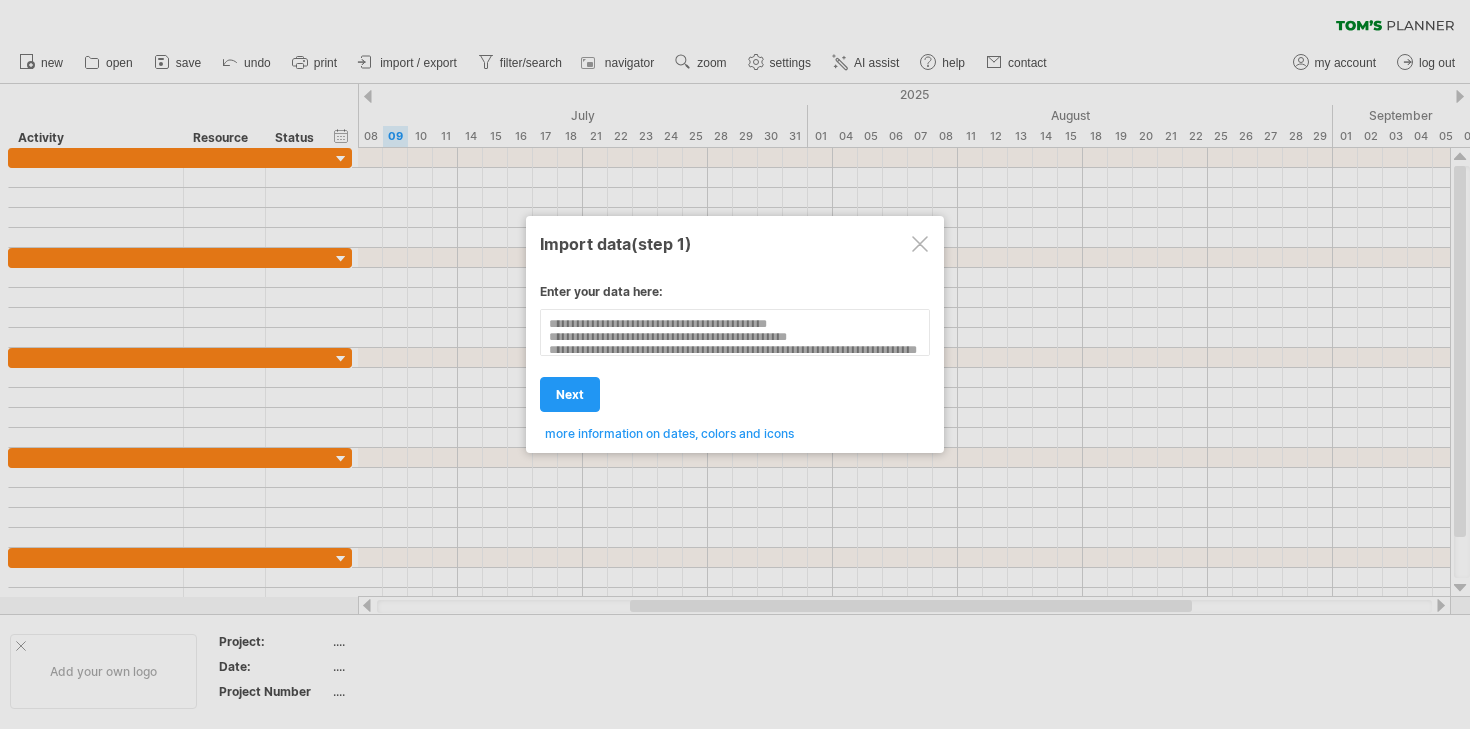 scroll, scrollTop: 543, scrollLeft: 0, axis: vertical 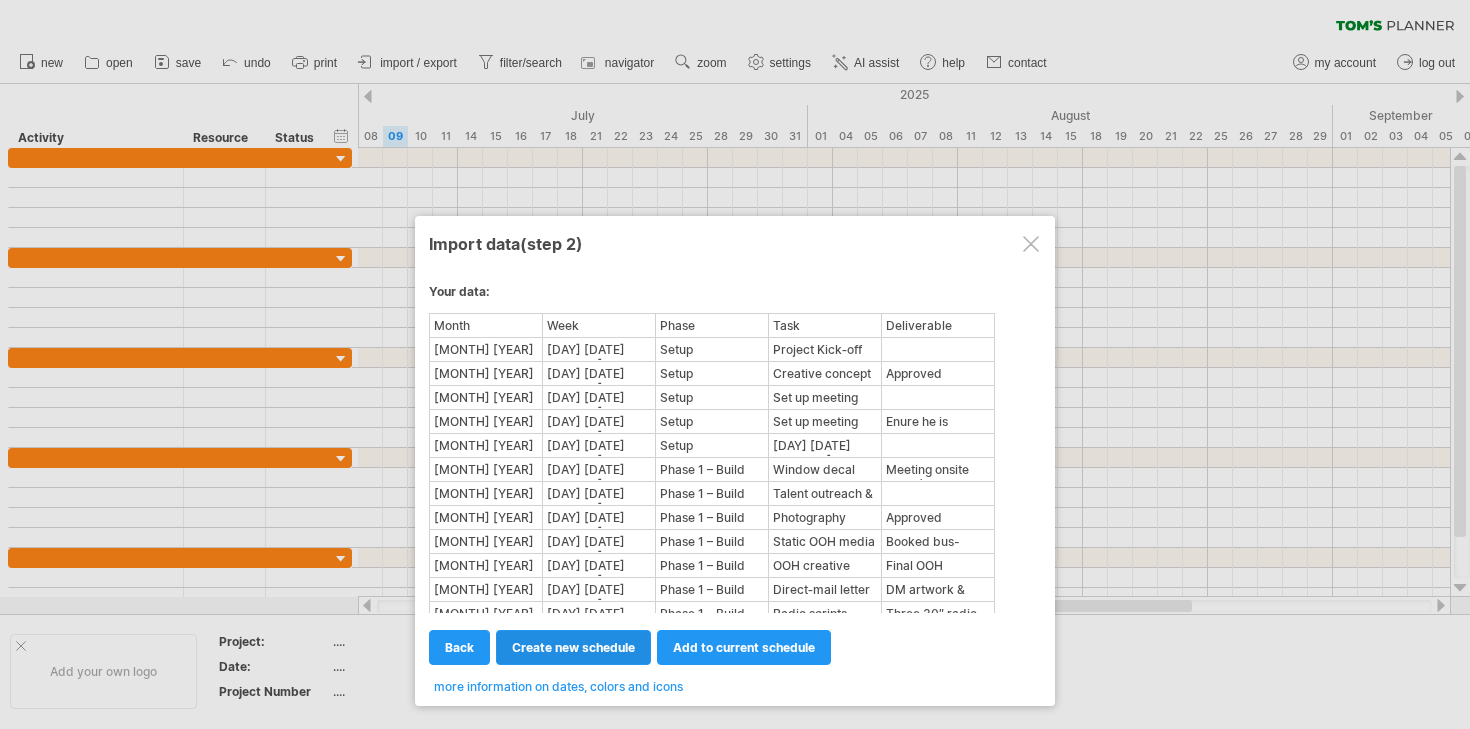 click on "create new schedule" at bounding box center [573, 647] 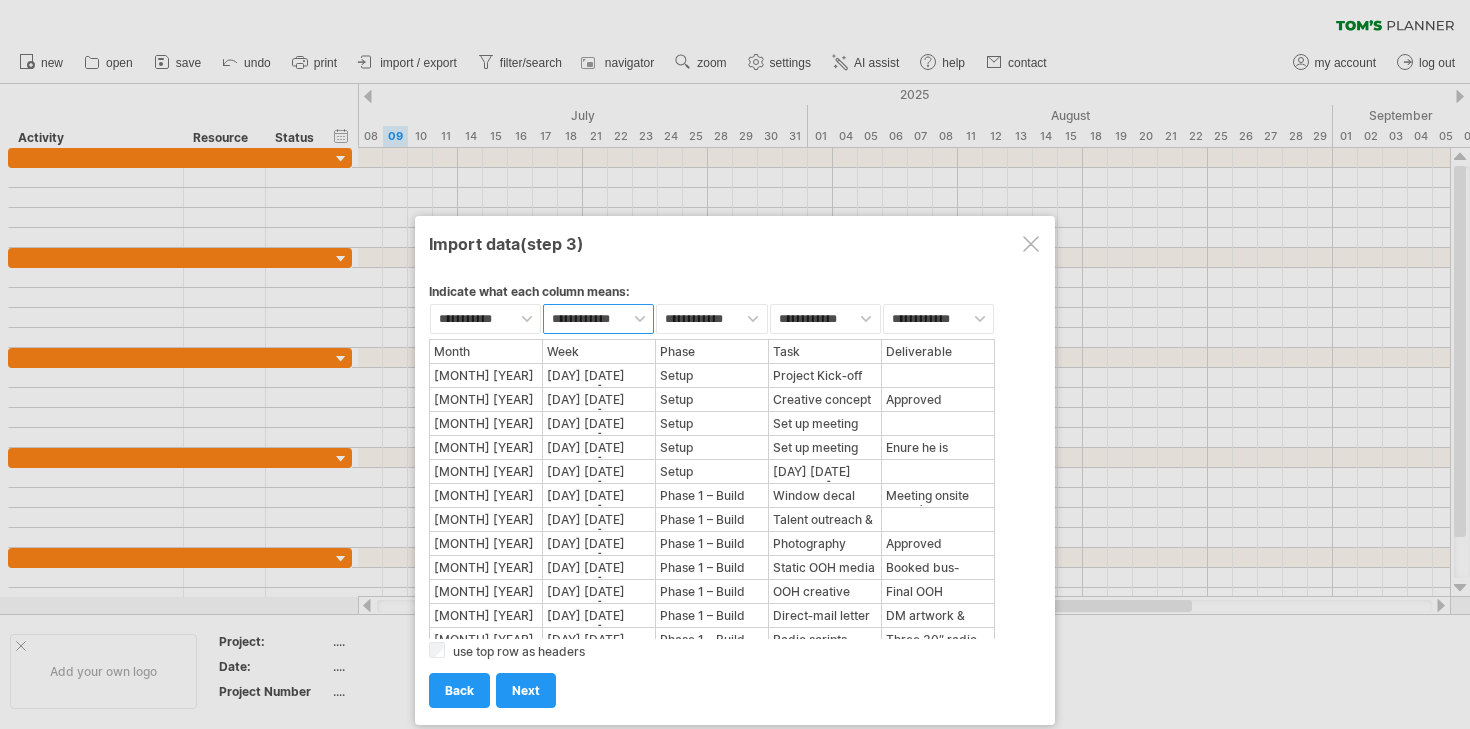 click on "**********" at bounding box center [485, 319] 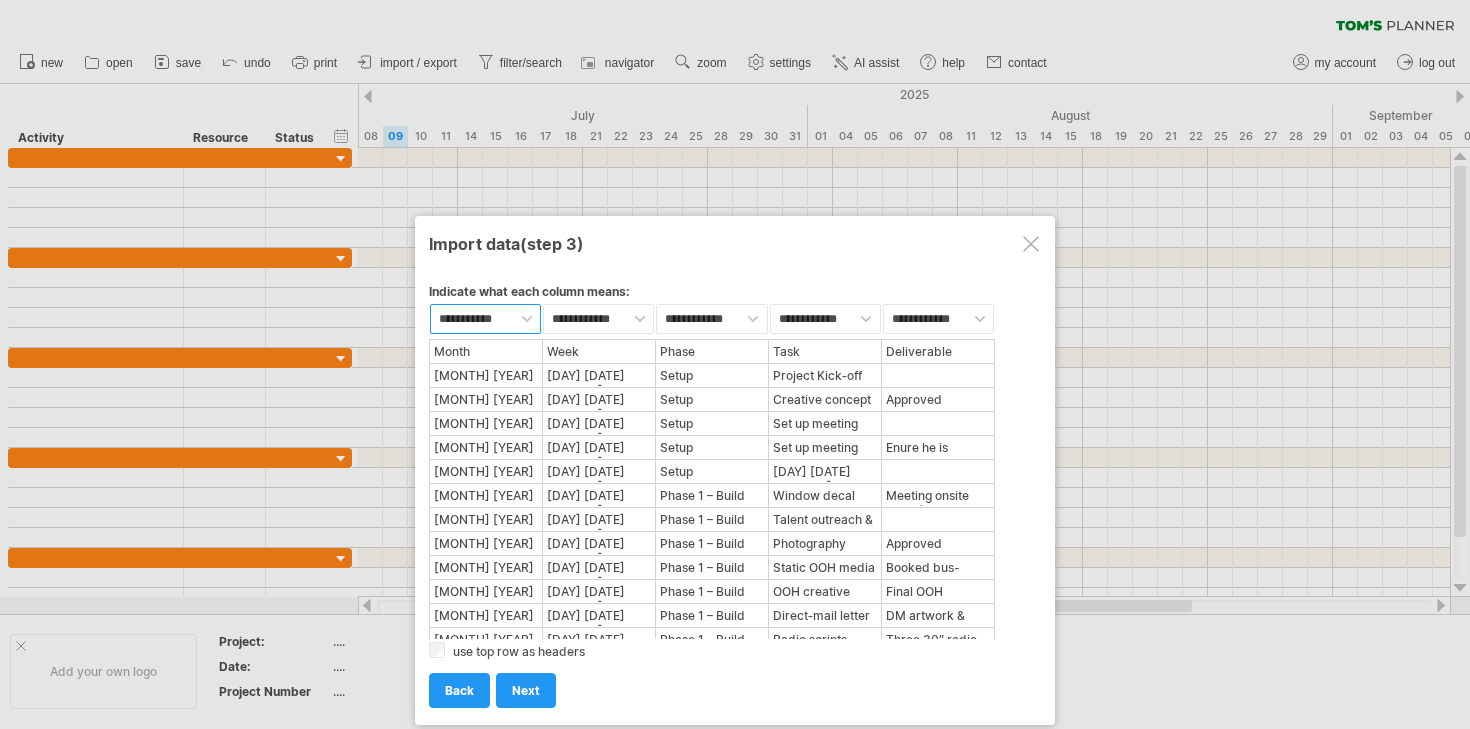 click on "**********" at bounding box center (485, 319) 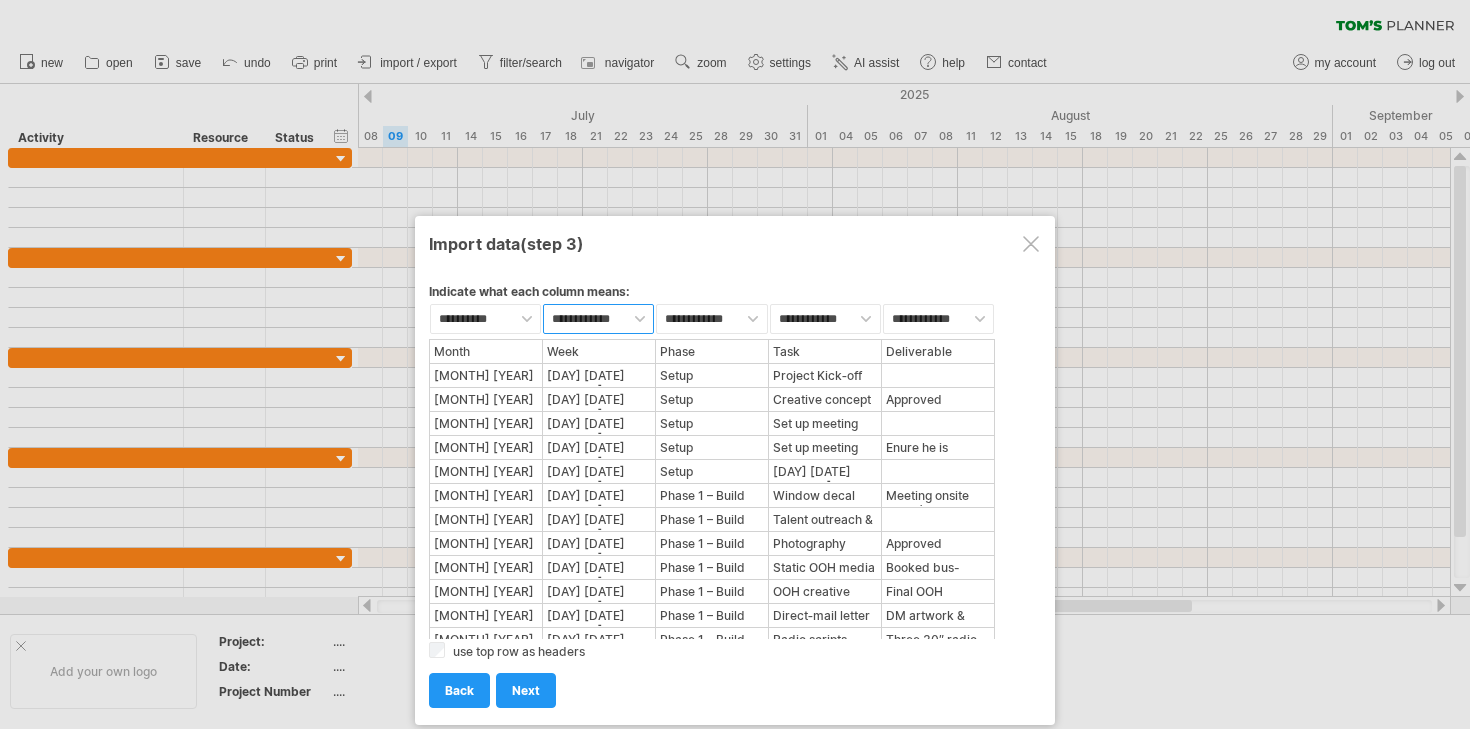 click on "**********" at bounding box center (485, 319) 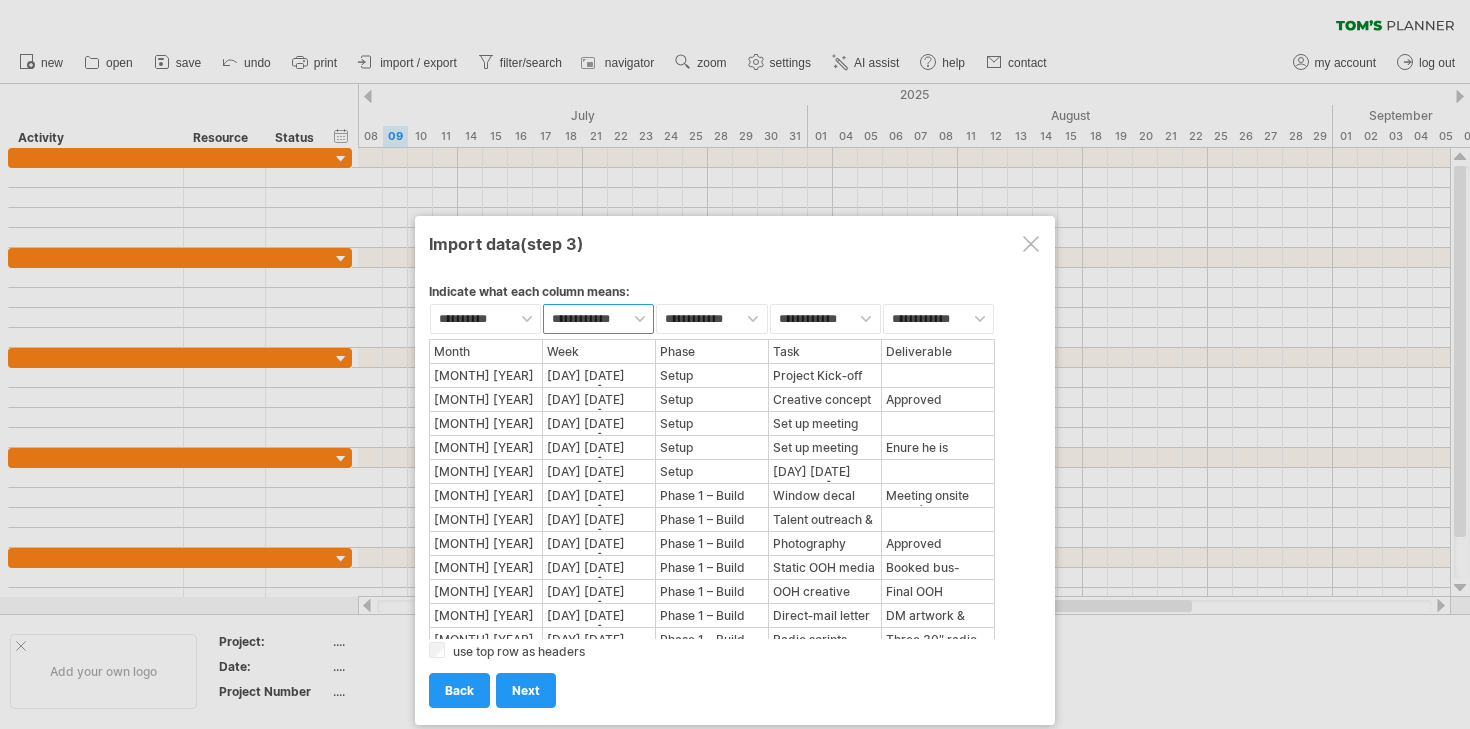 select on "***" 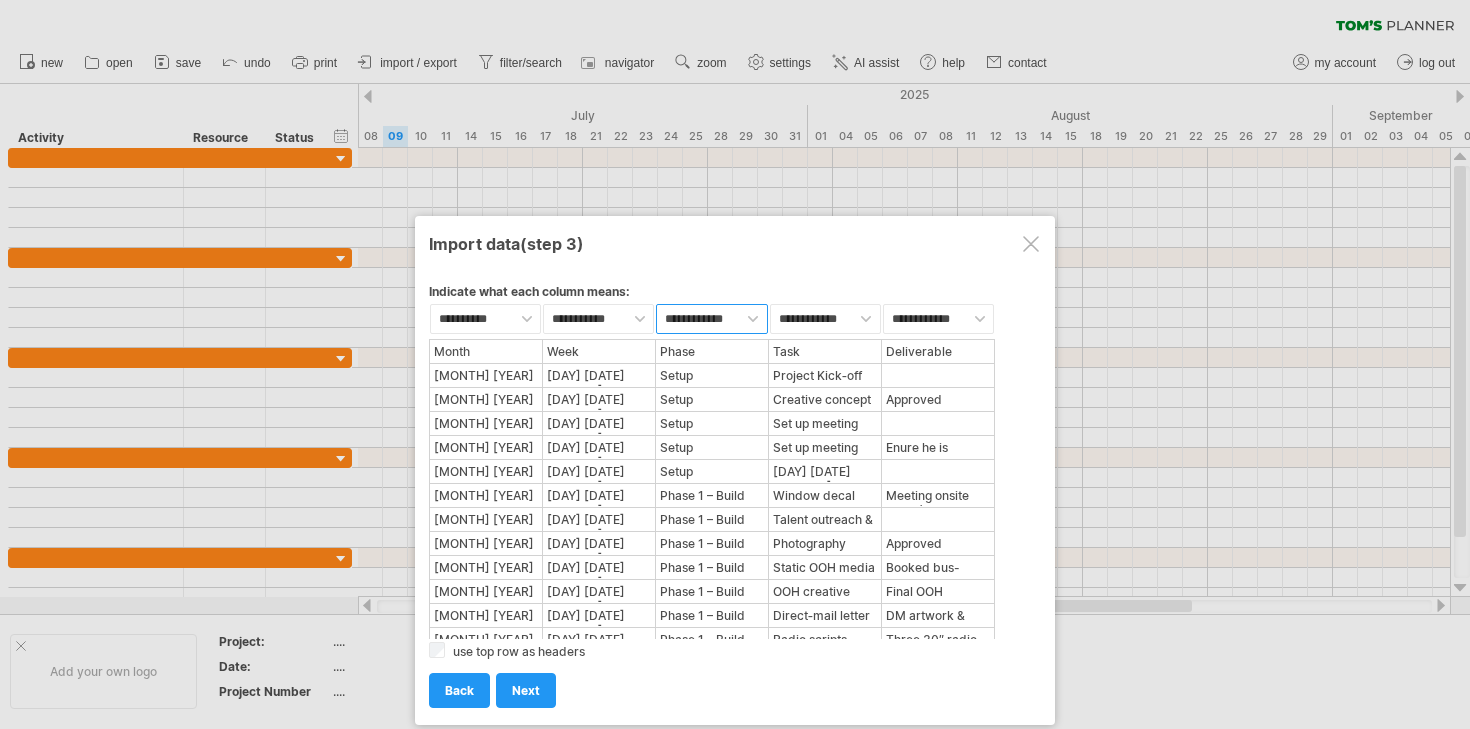 click on "**********" at bounding box center (485, 319) 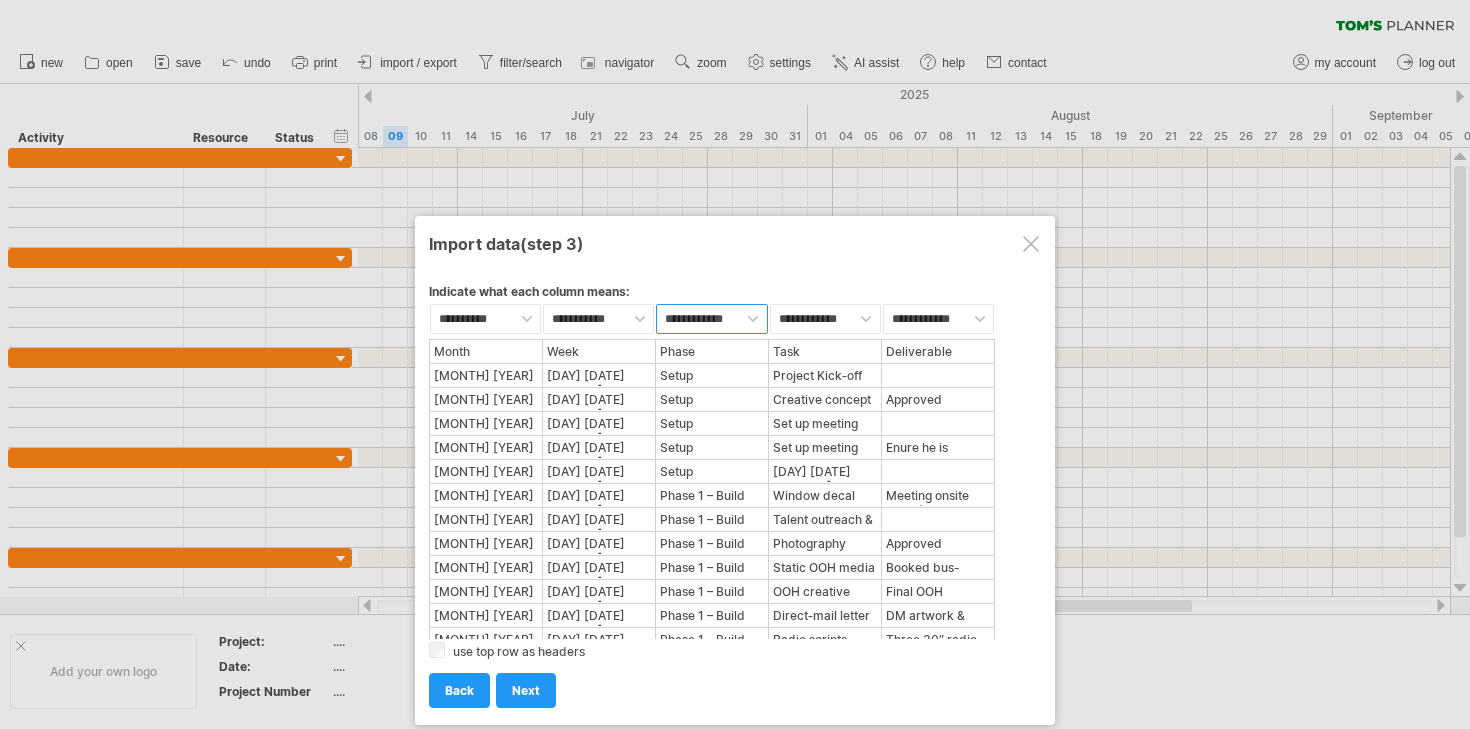 select on "***" 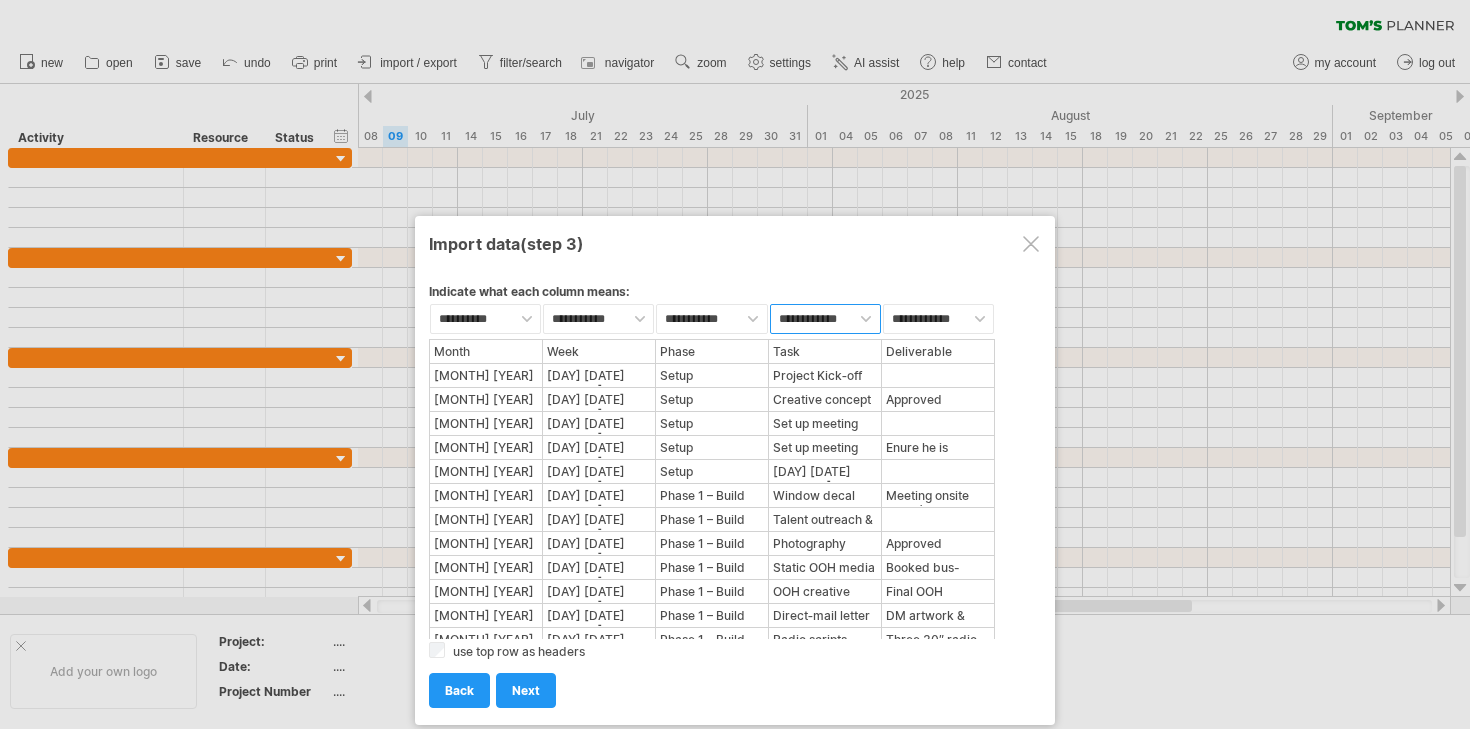 click on "**********" at bounding box center (485, 319) 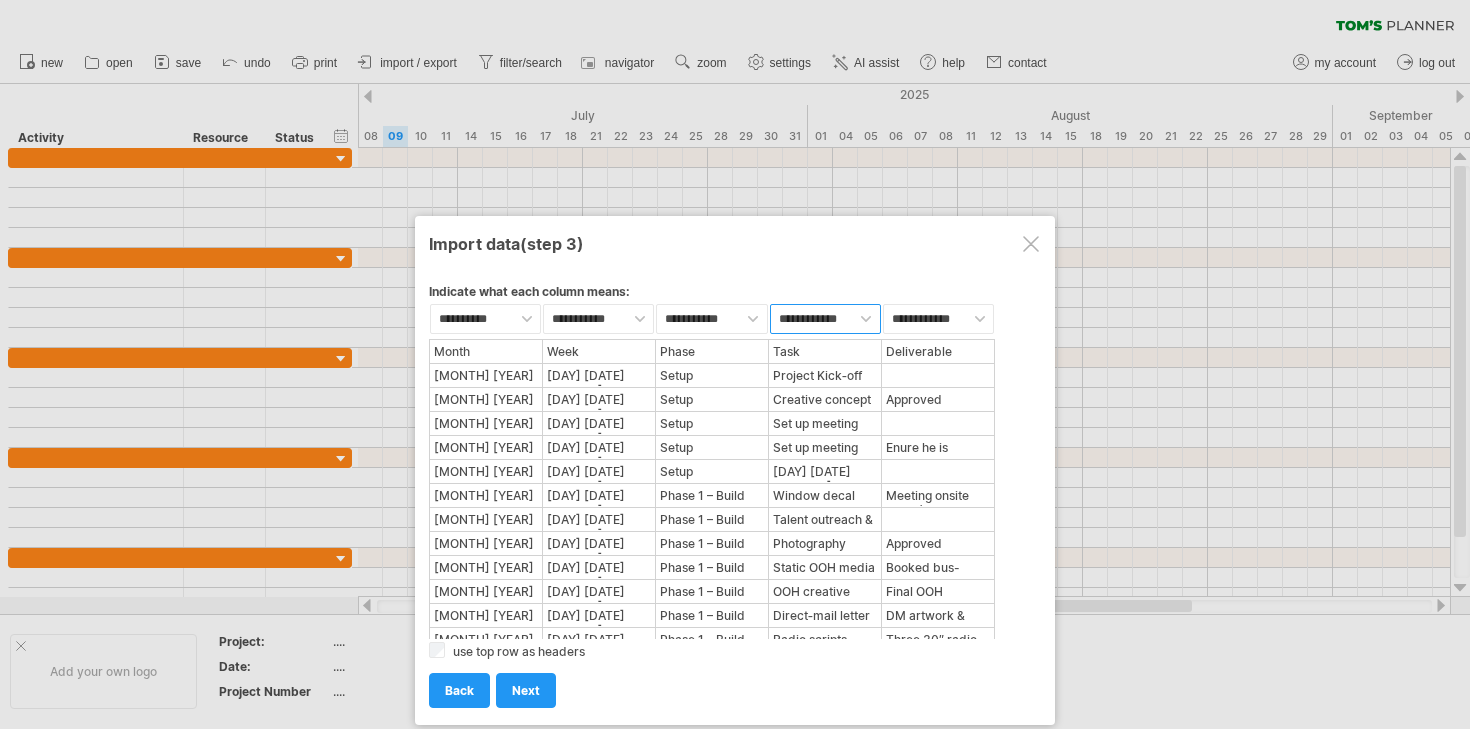 select on "***" 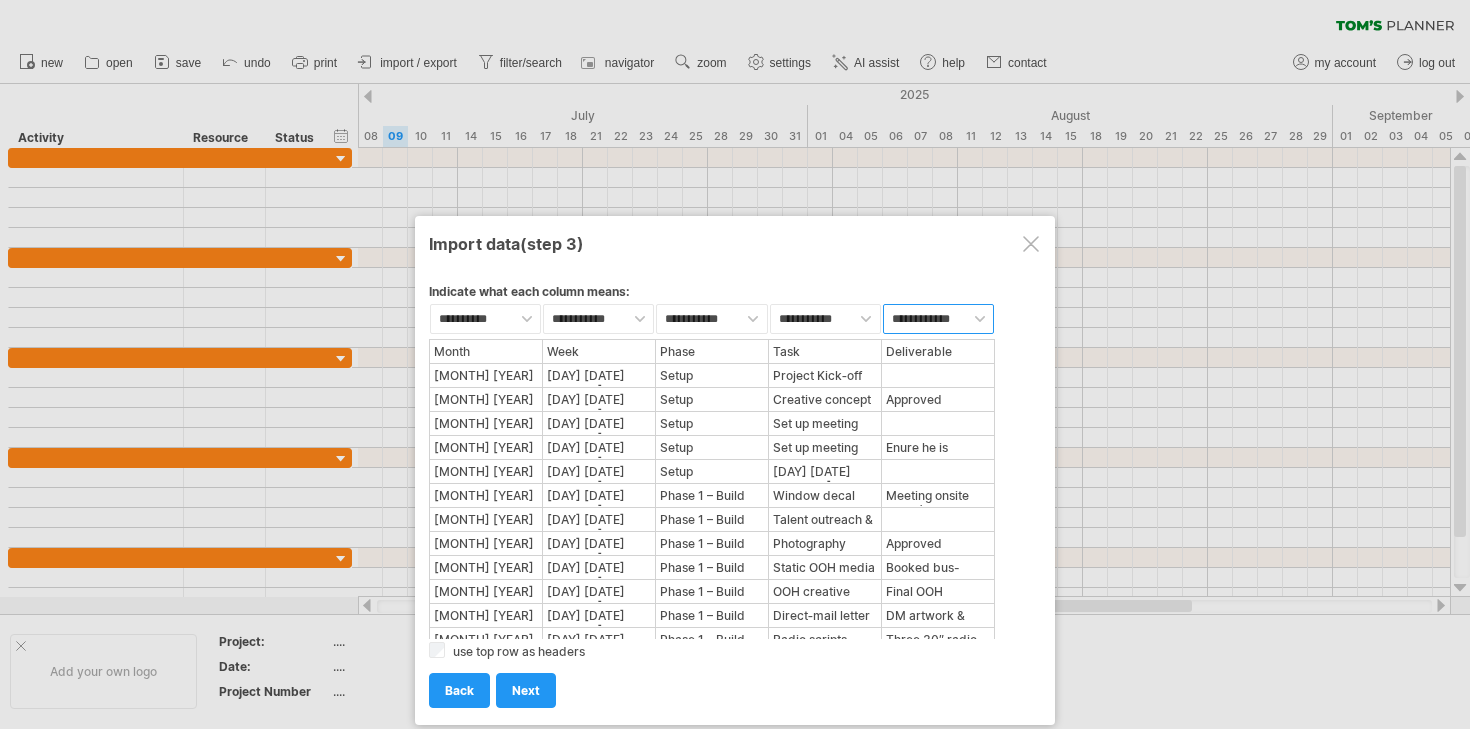 click on "**********" at bounding box center (485, 319) 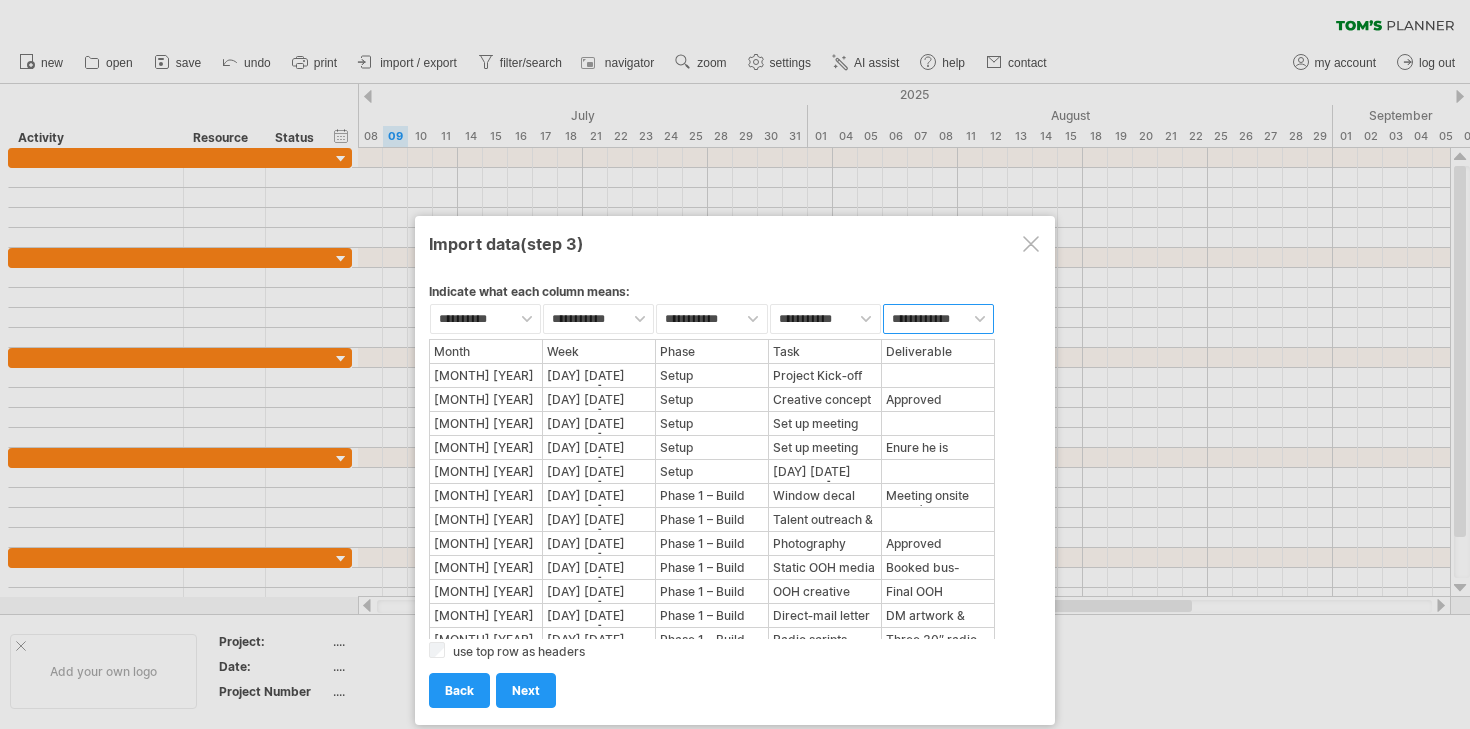 select on "***" 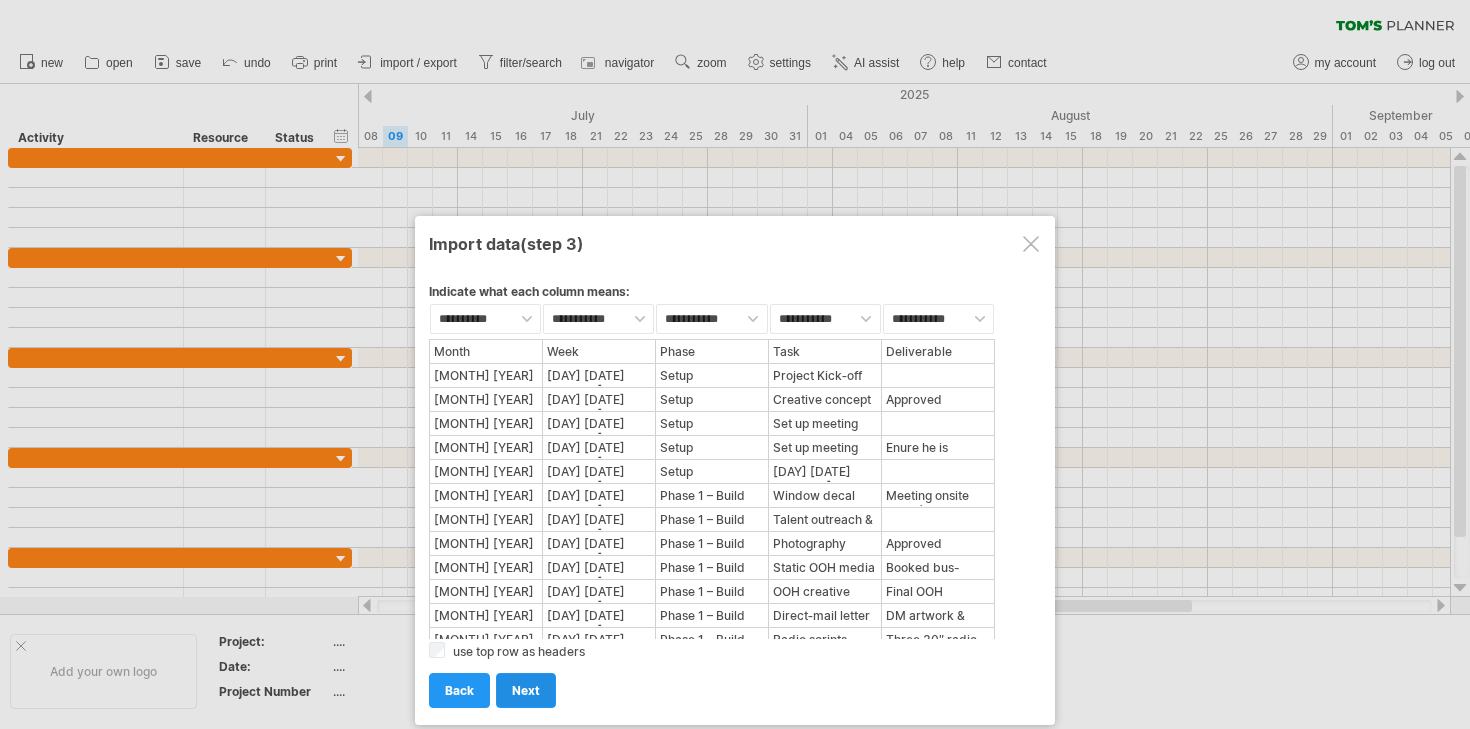 click on "next" at bounding box center [526, 690] 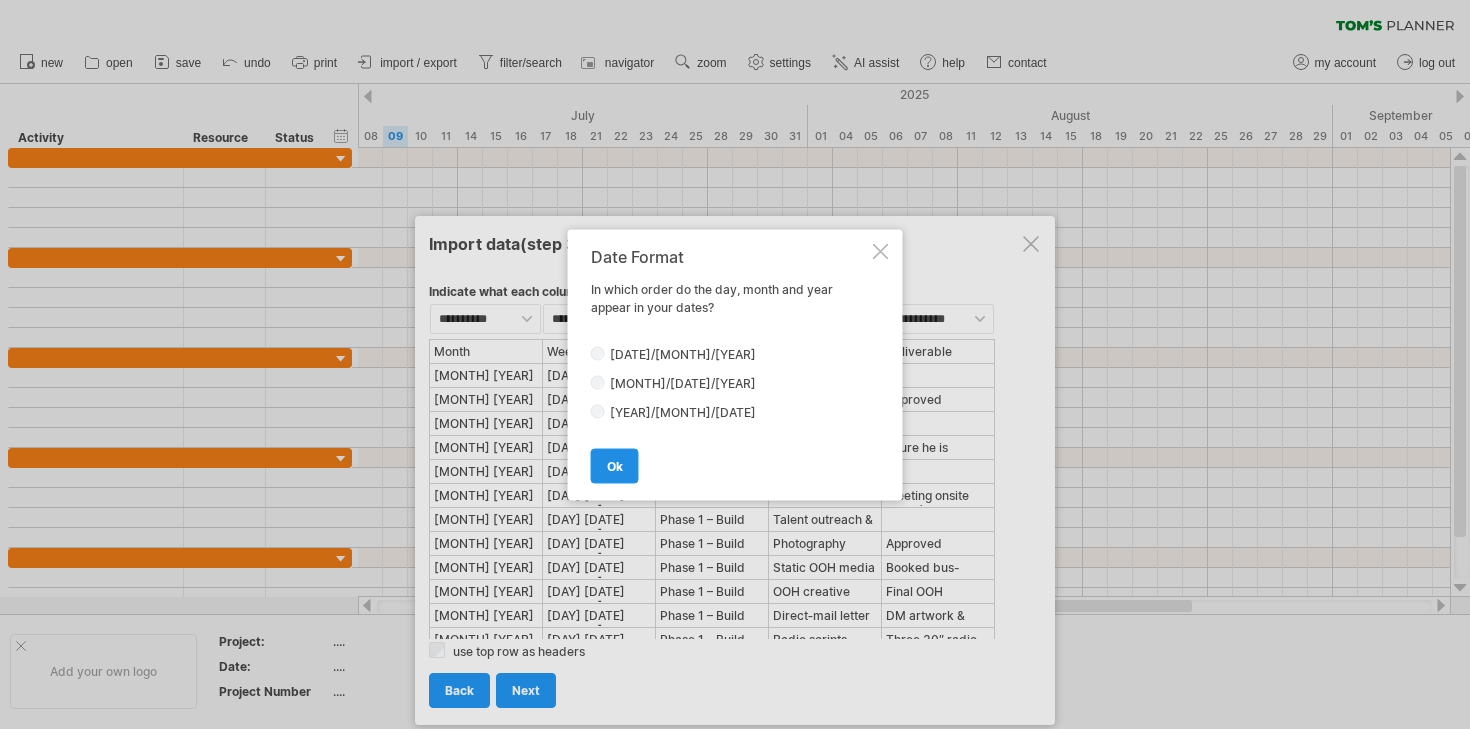 click on "ok" at bounding box center [615, 465] 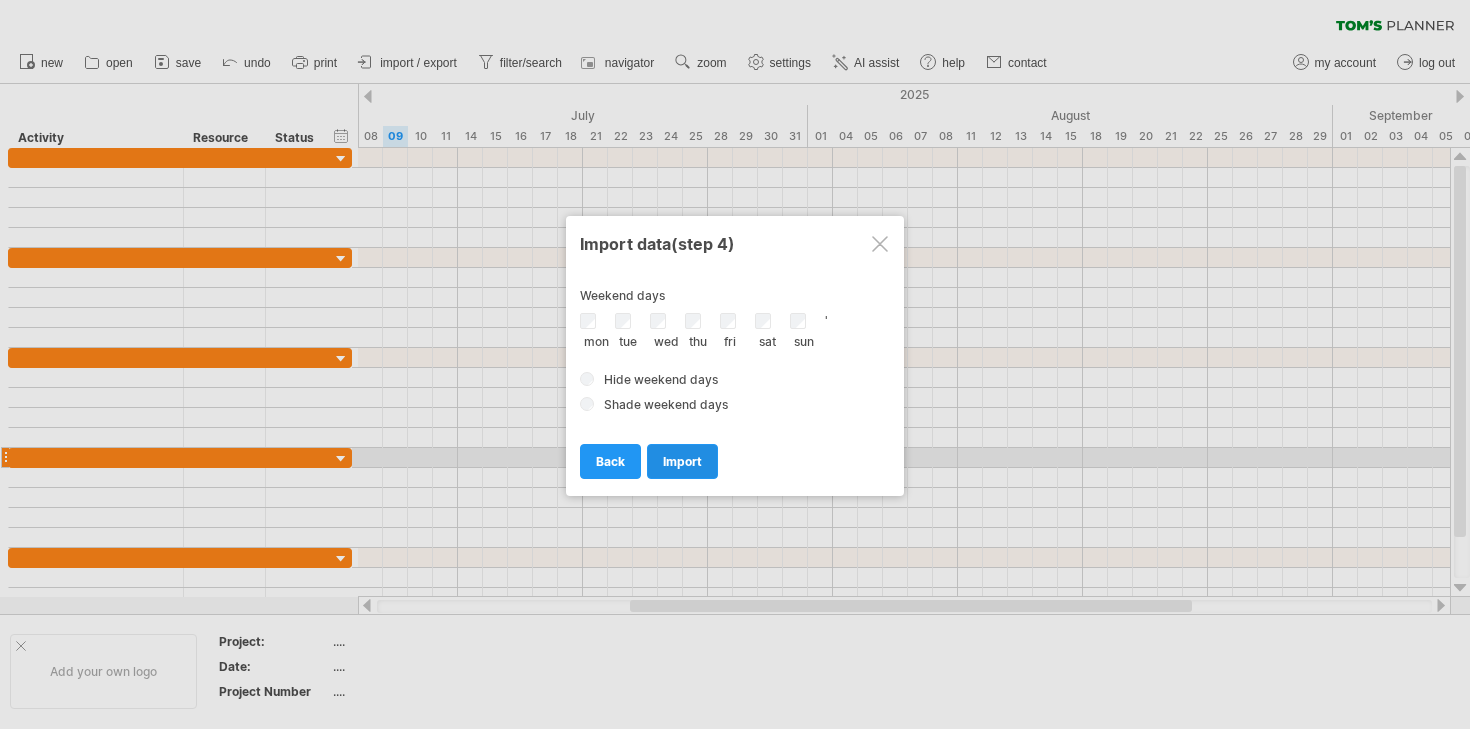 click on "import" at bounding box center (682, 461) 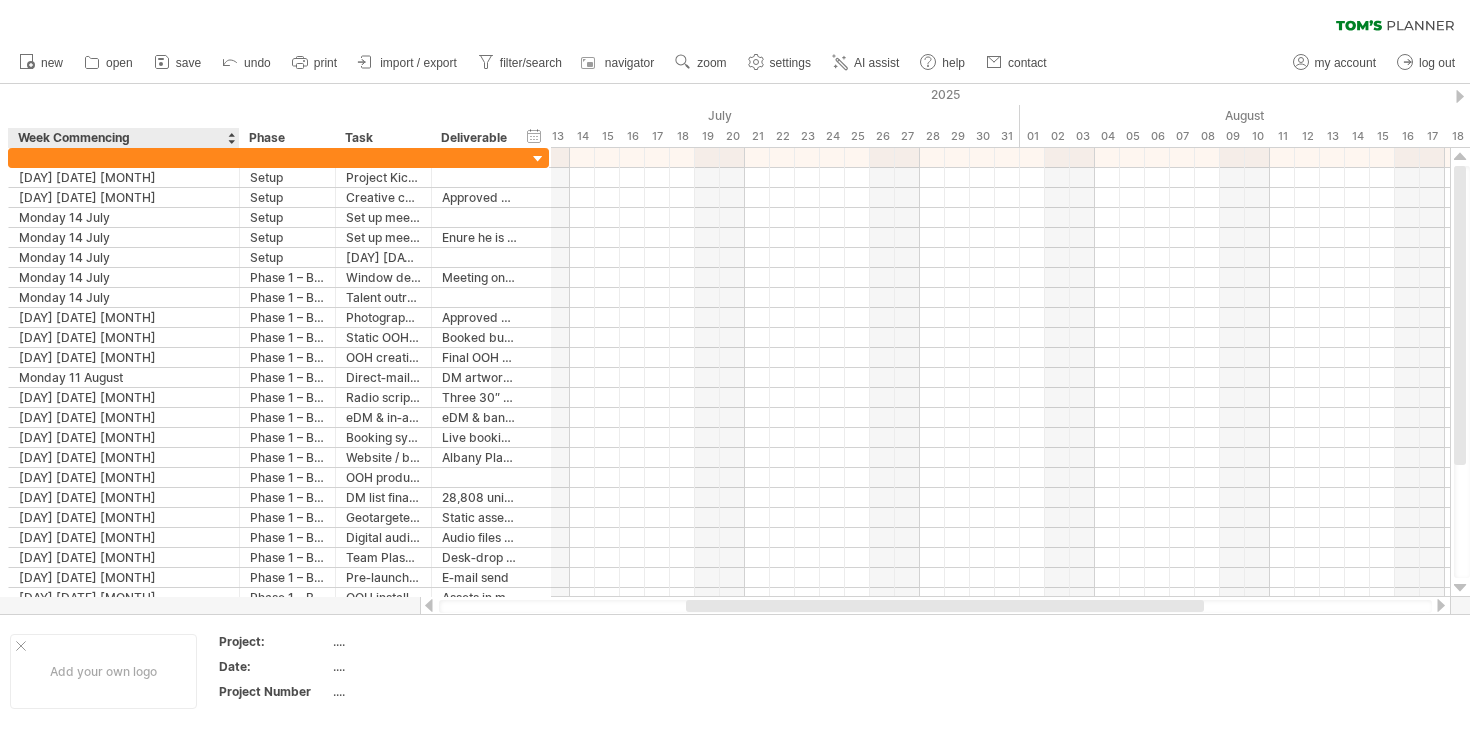 drag, startPoint x: 101, startPoint y: 133, endPoint x: 242, endPoint y: 142, distance: 141.28694 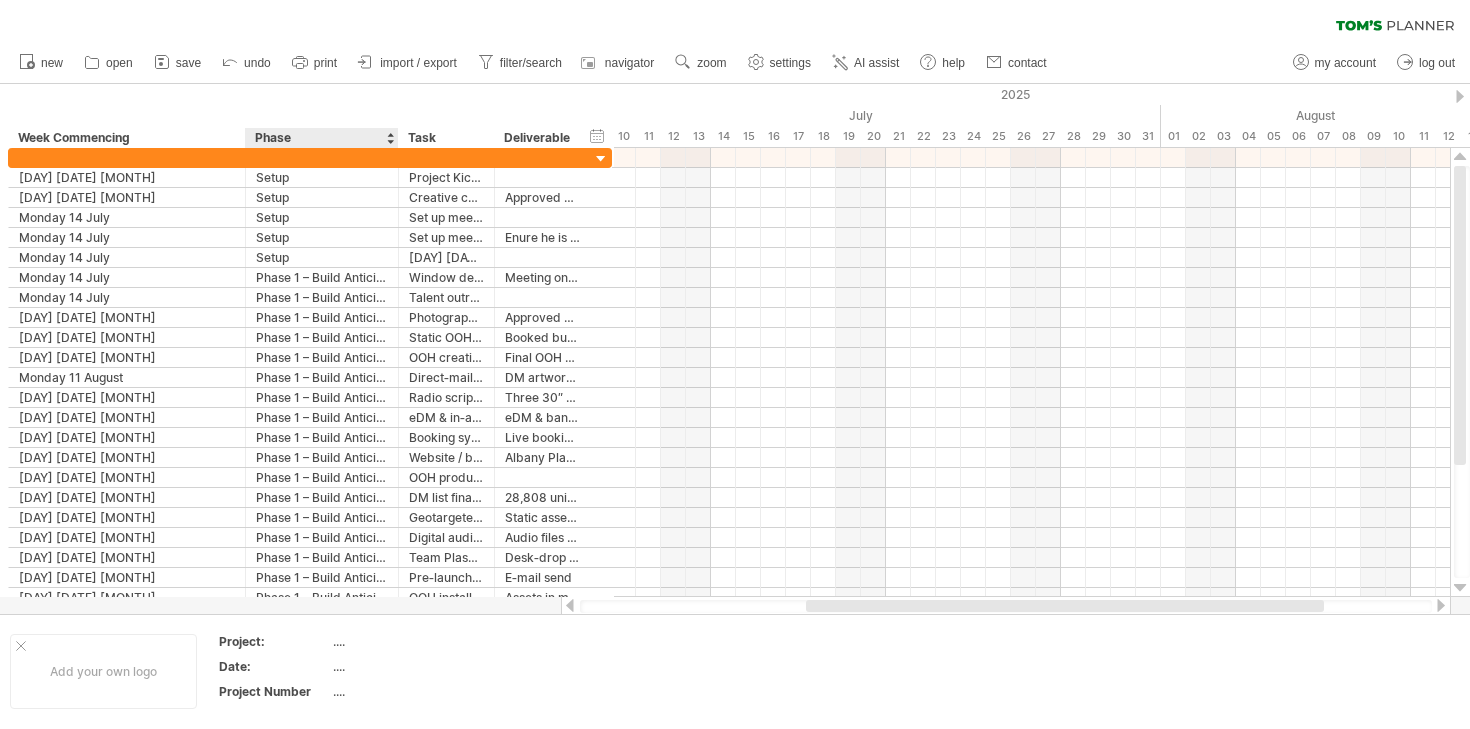 drag, startPoint x: 338, startPoint y: 134, endPoint x: 411, endPoint y: 134, distance: 73 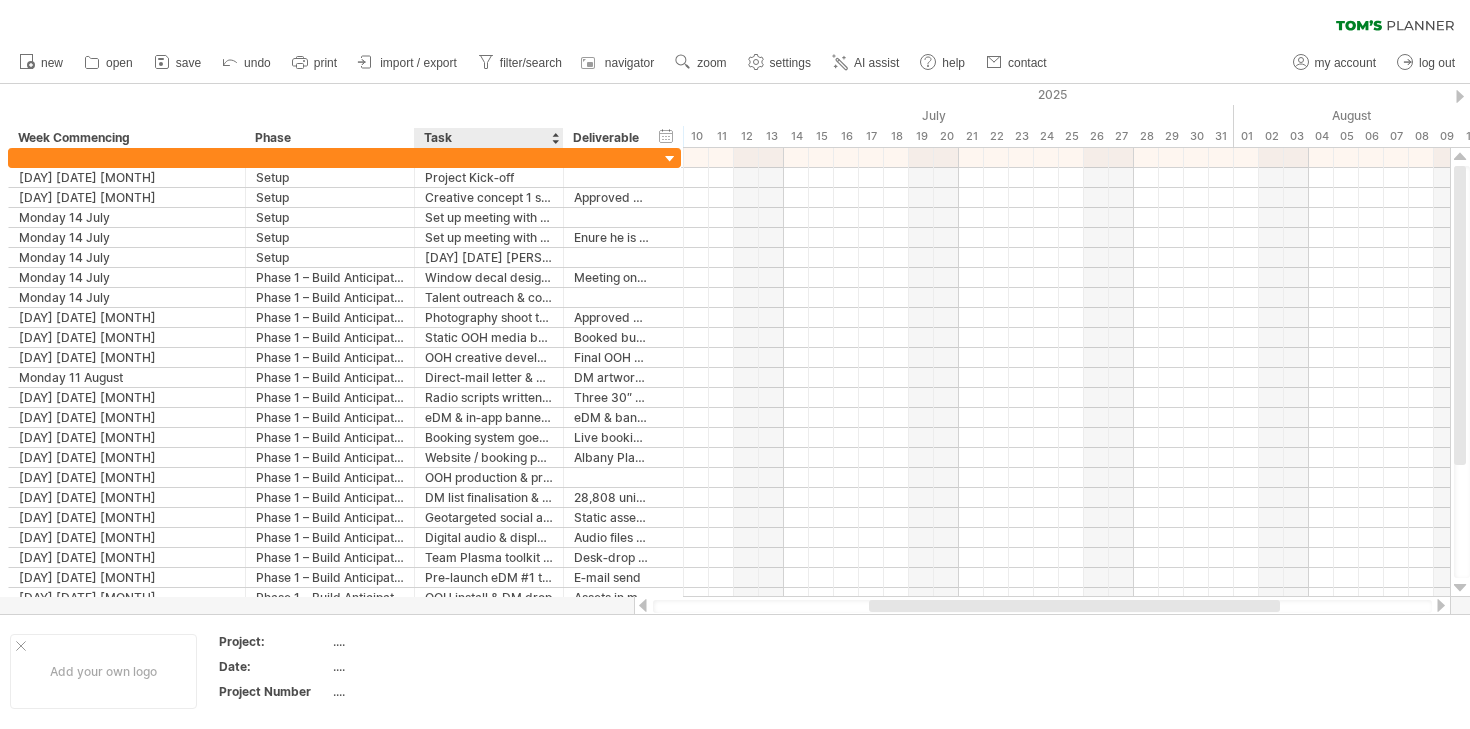 drag, startPoint x: 506, startPoint y: 134, endPoint x: 571, endPoint y: 134, distance: 65 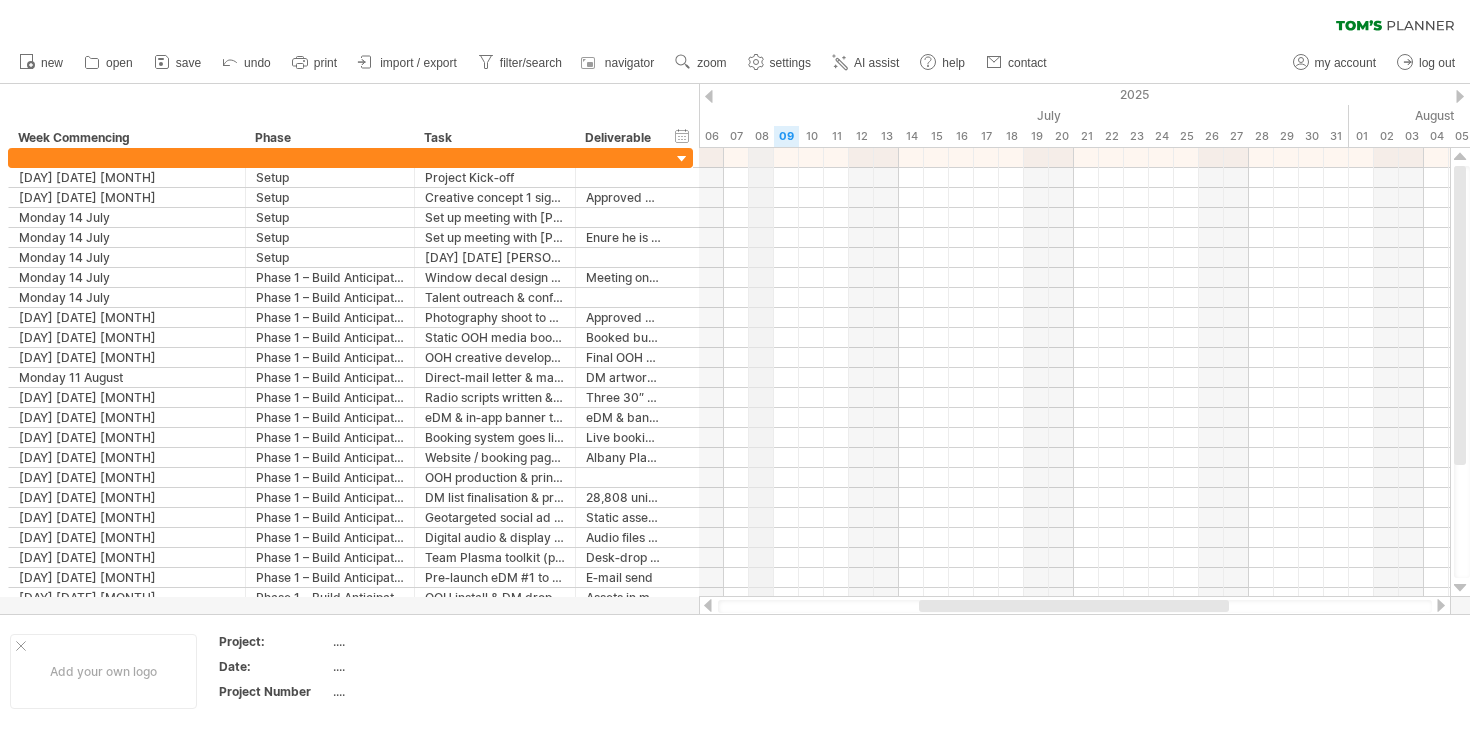 drag, startPoint x: 699, startPoint y: 135, endPoint x: 769, endPoint y: 142, distance: 70.34913 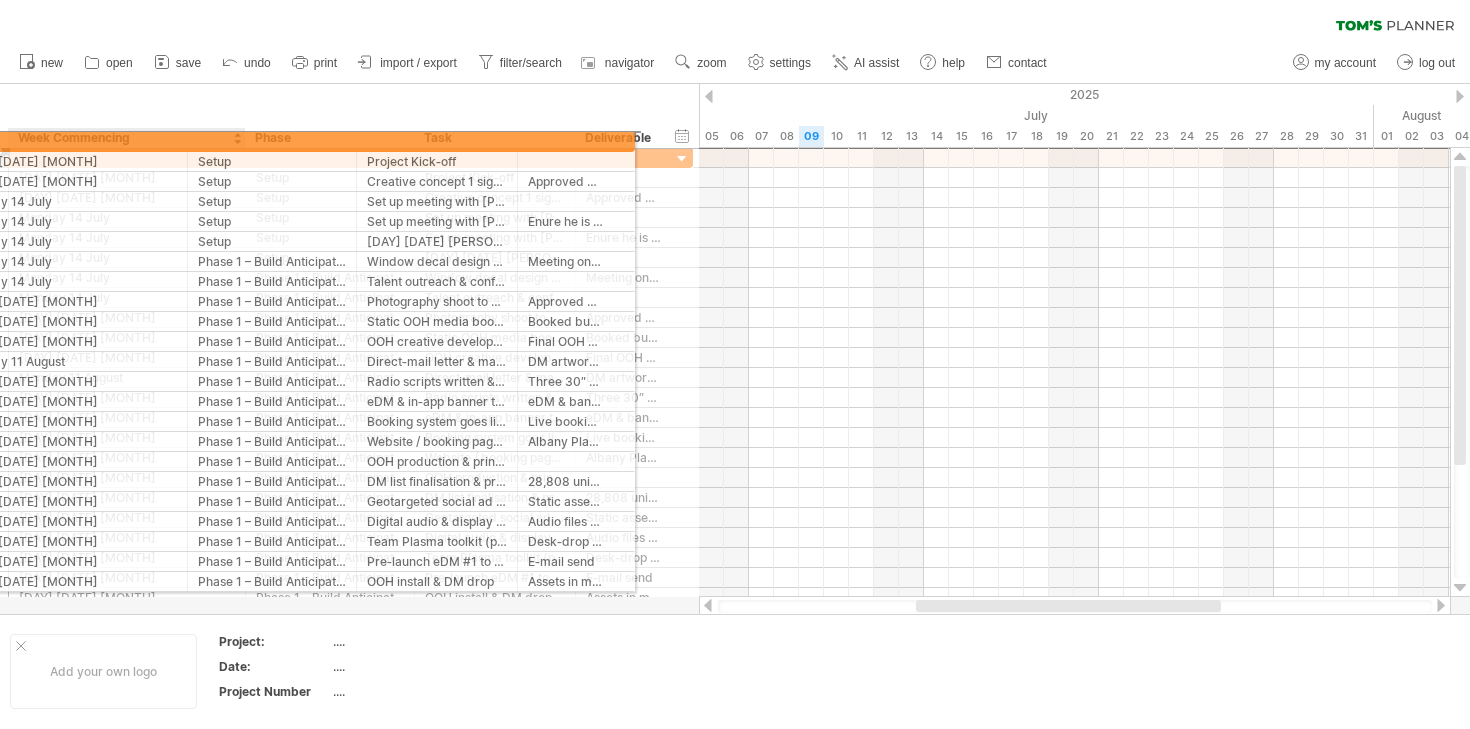 drag, startPoint x: 152, startPoint y: 166, endPoint x: 94, endPoint y: 144, distance: 62.03225 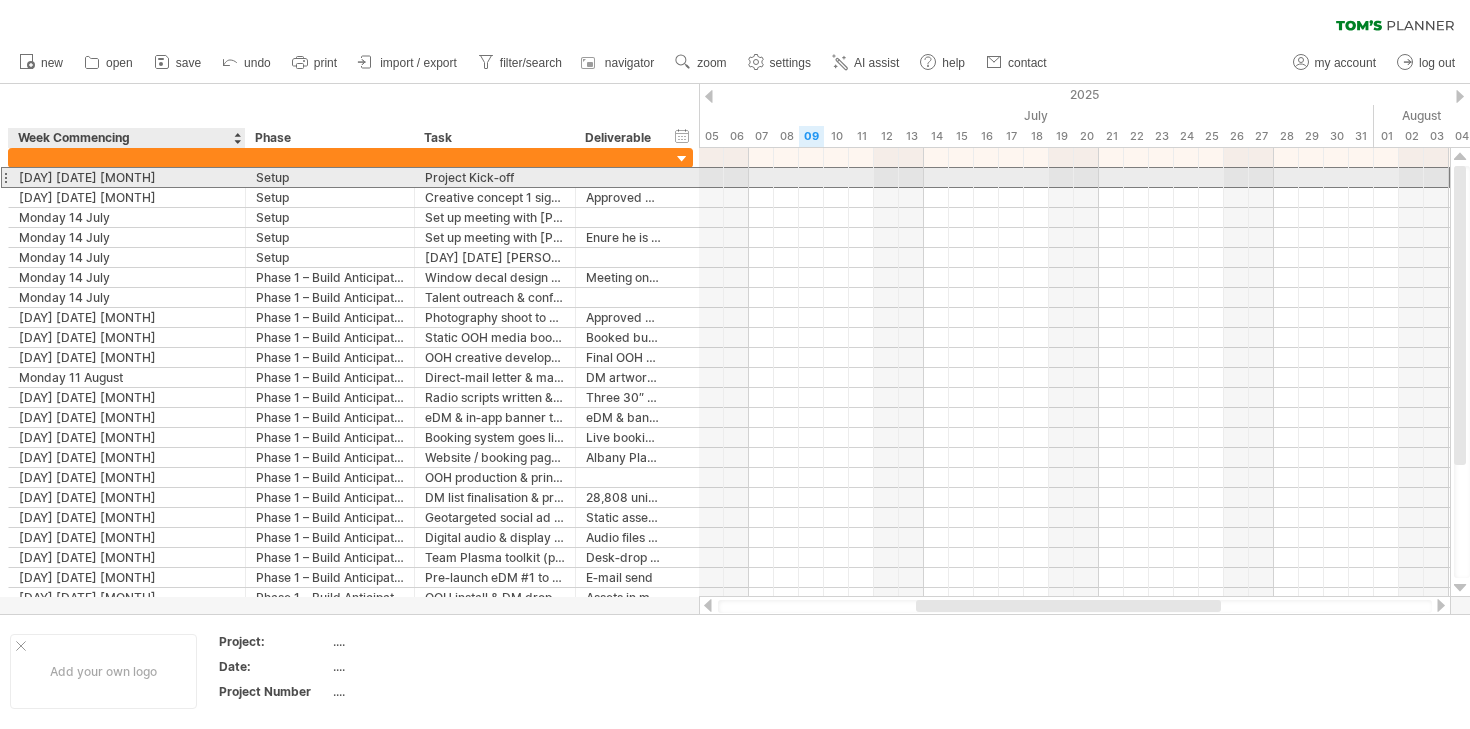 click on "[DAY] [DATE] [MONTH]" at bounding box center [127, 177] 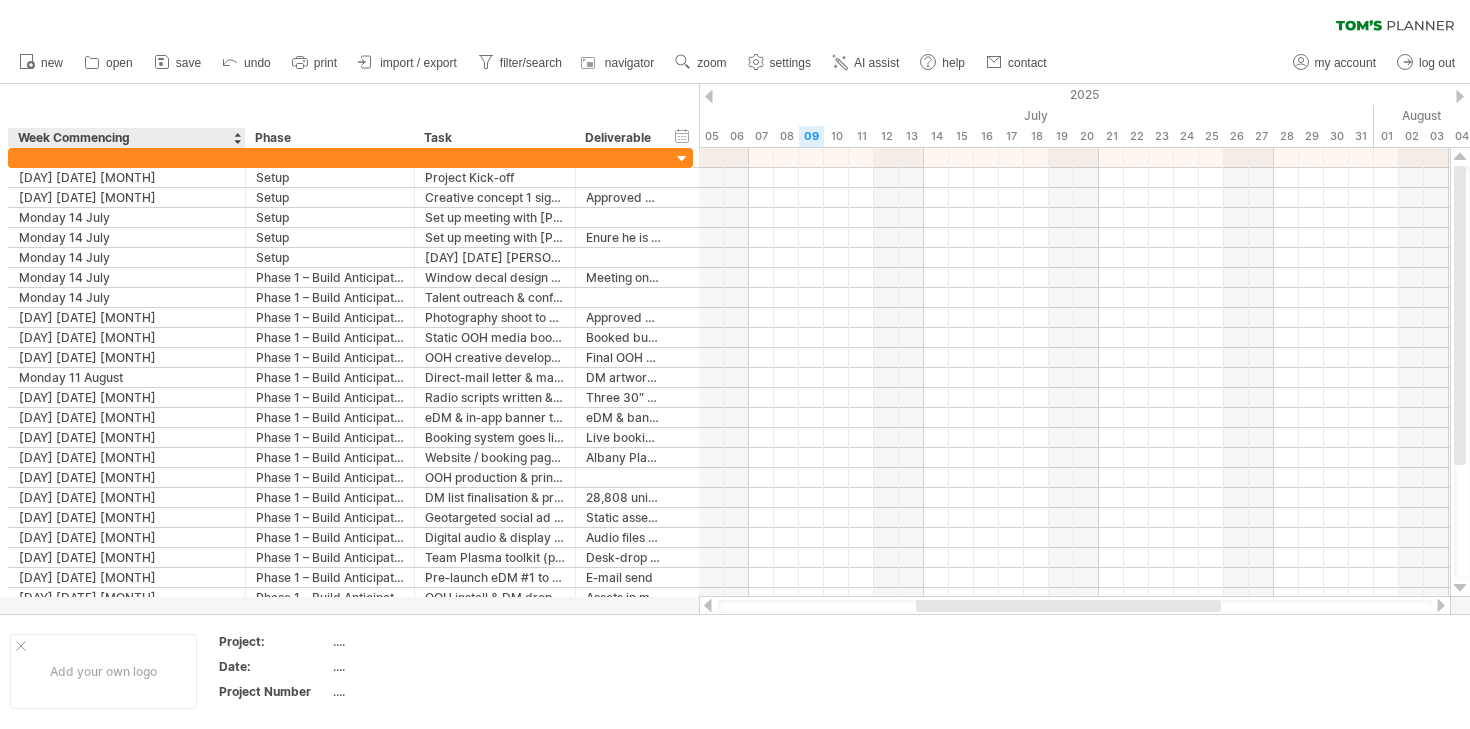 click at bounding box center (244, 138) 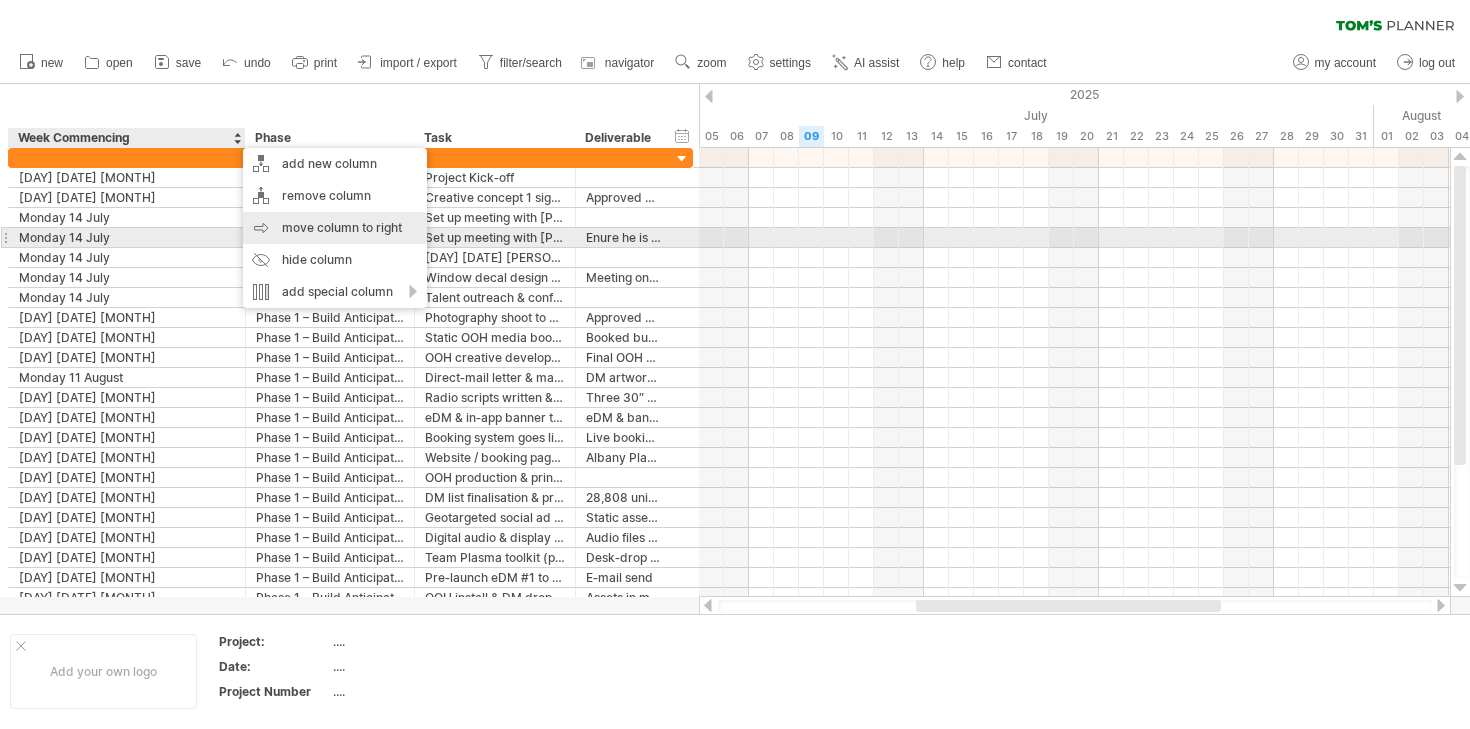 click on "move column to right" at bounding box center (335, 228) 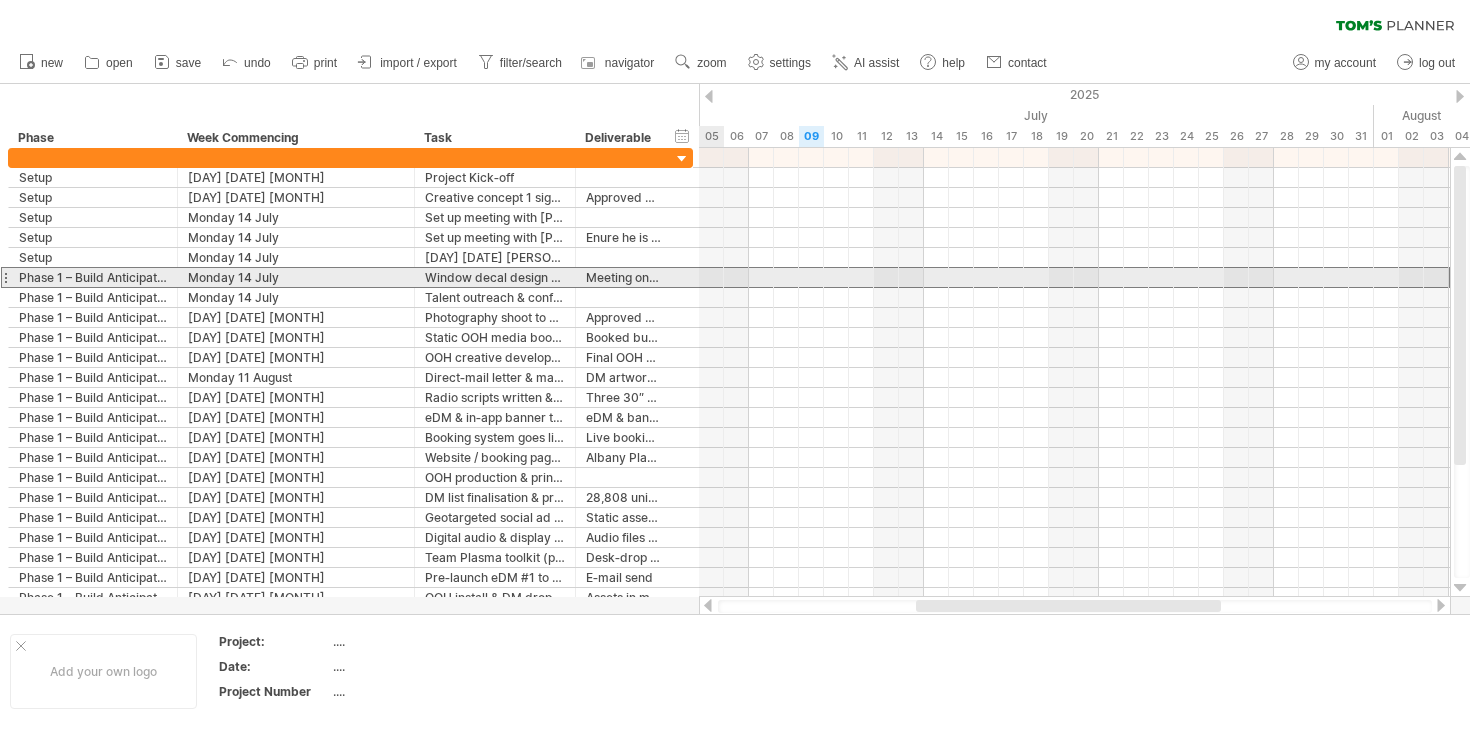 click at bounding box center [5, 277] 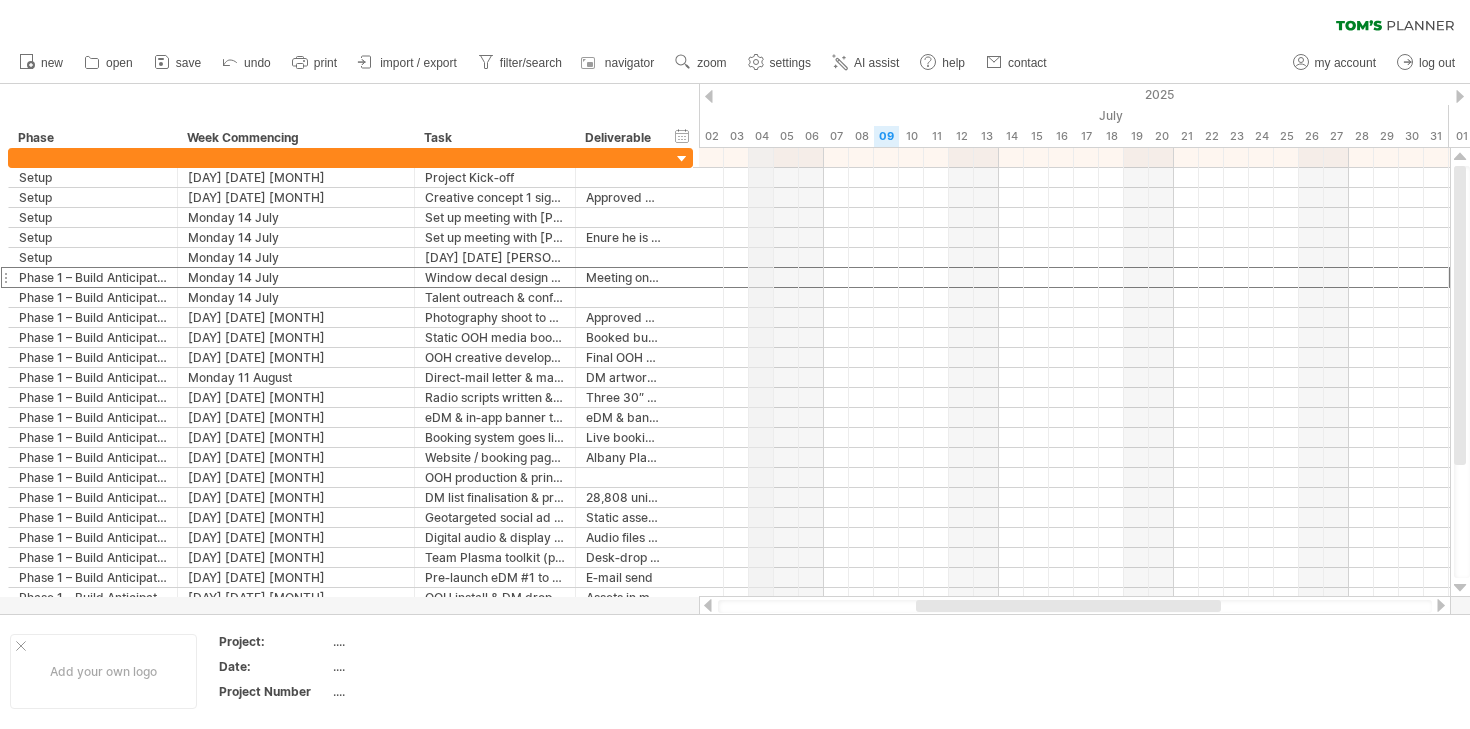 drag, startPoint x: 699, startPoint y: 90, endPoint x: 768, endPoint y: 95, distance: 69.18092 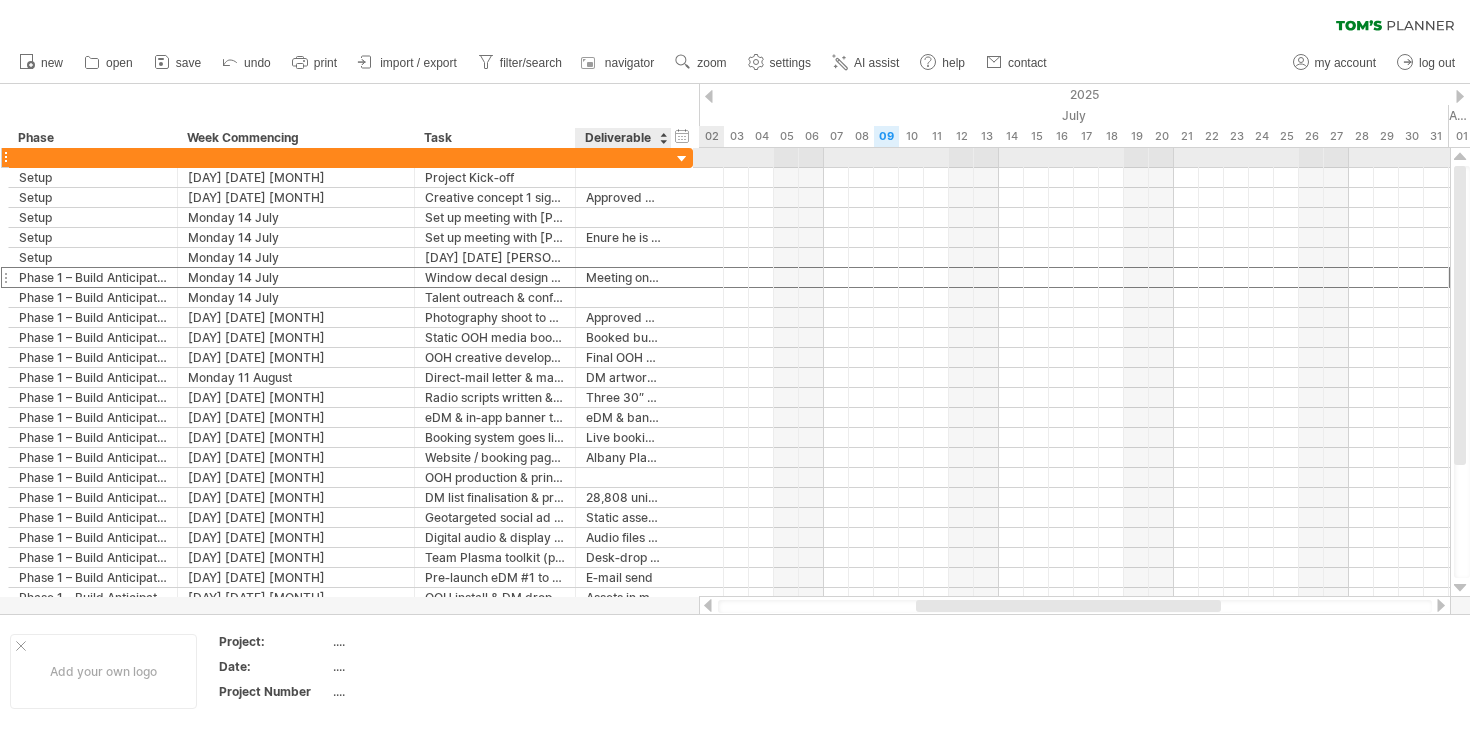 click at bounding box center [682, 159] 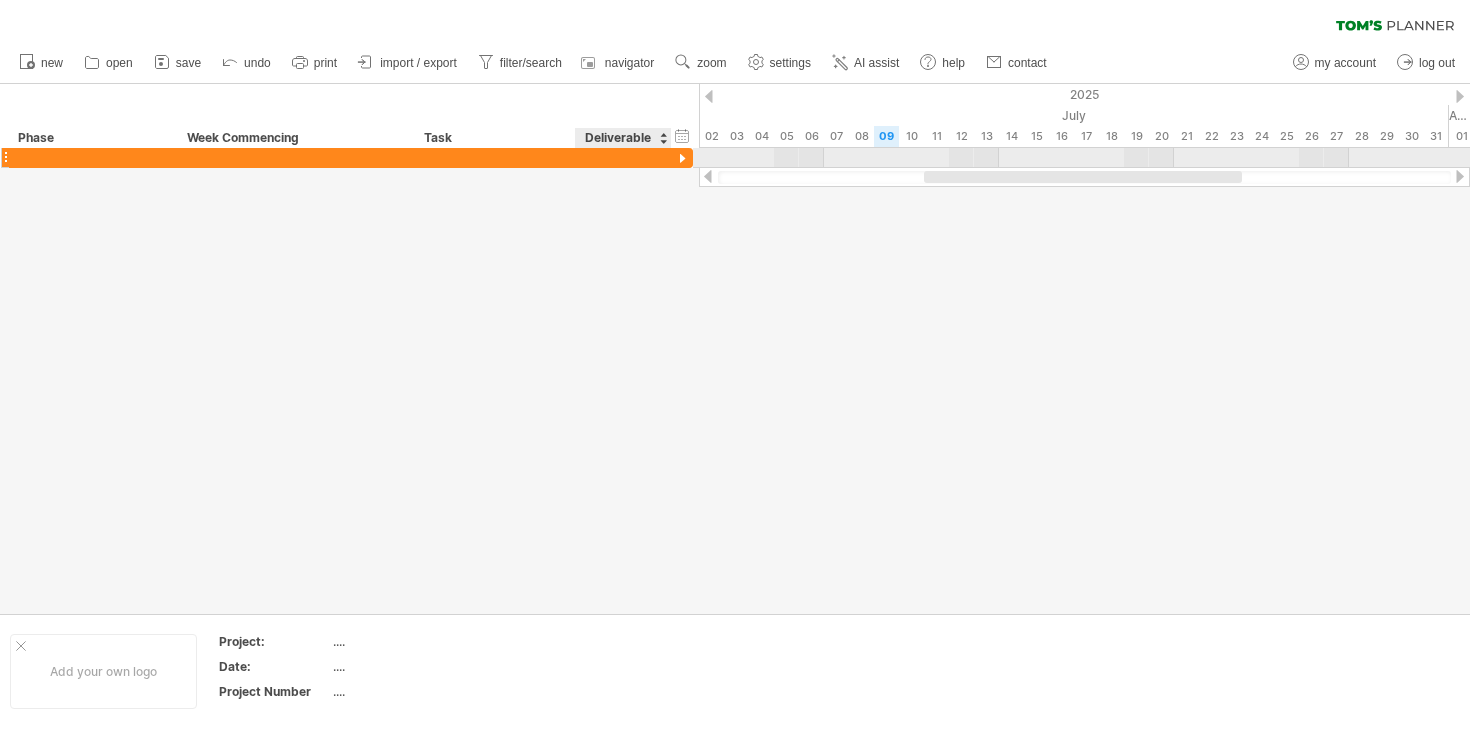 click at bounding box center [682, 159] 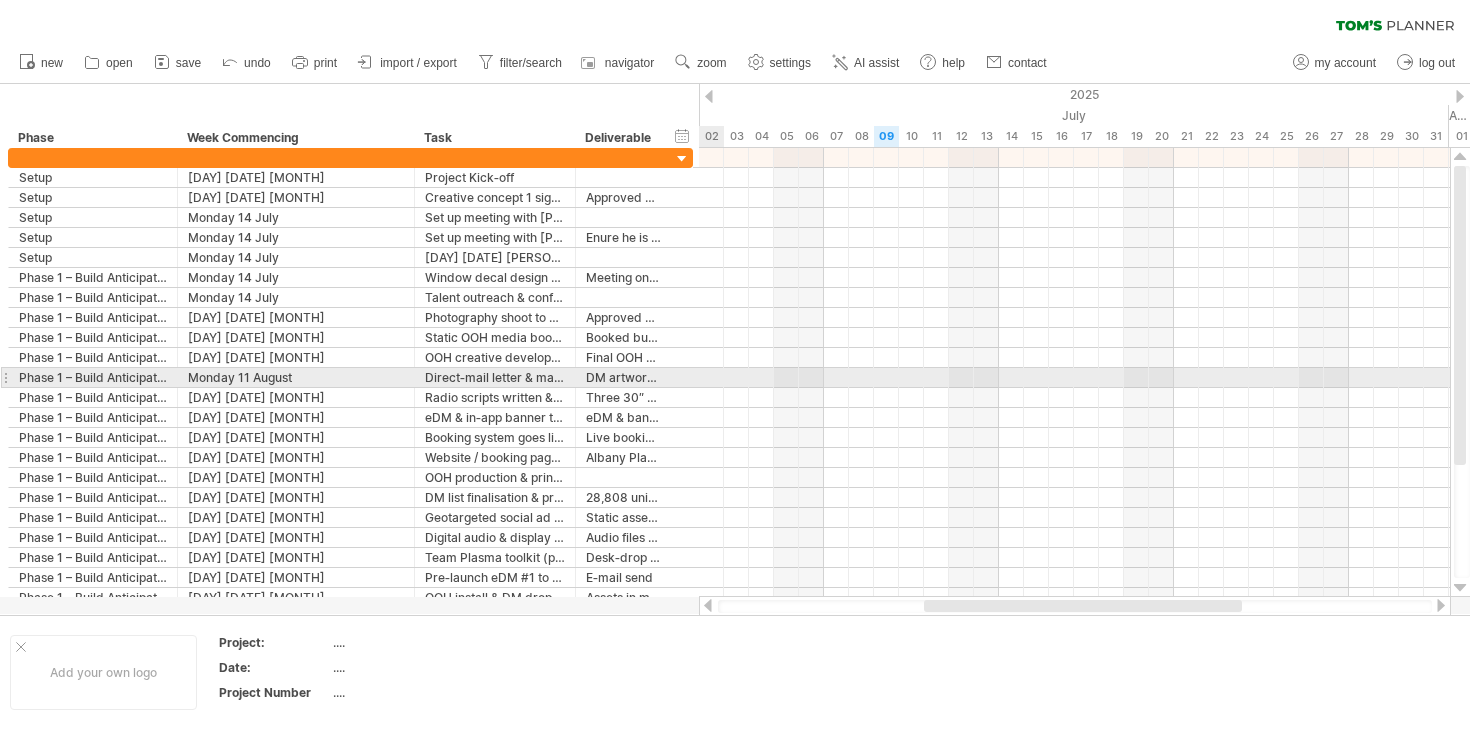click on "**********" at bounding box center [350, 378] 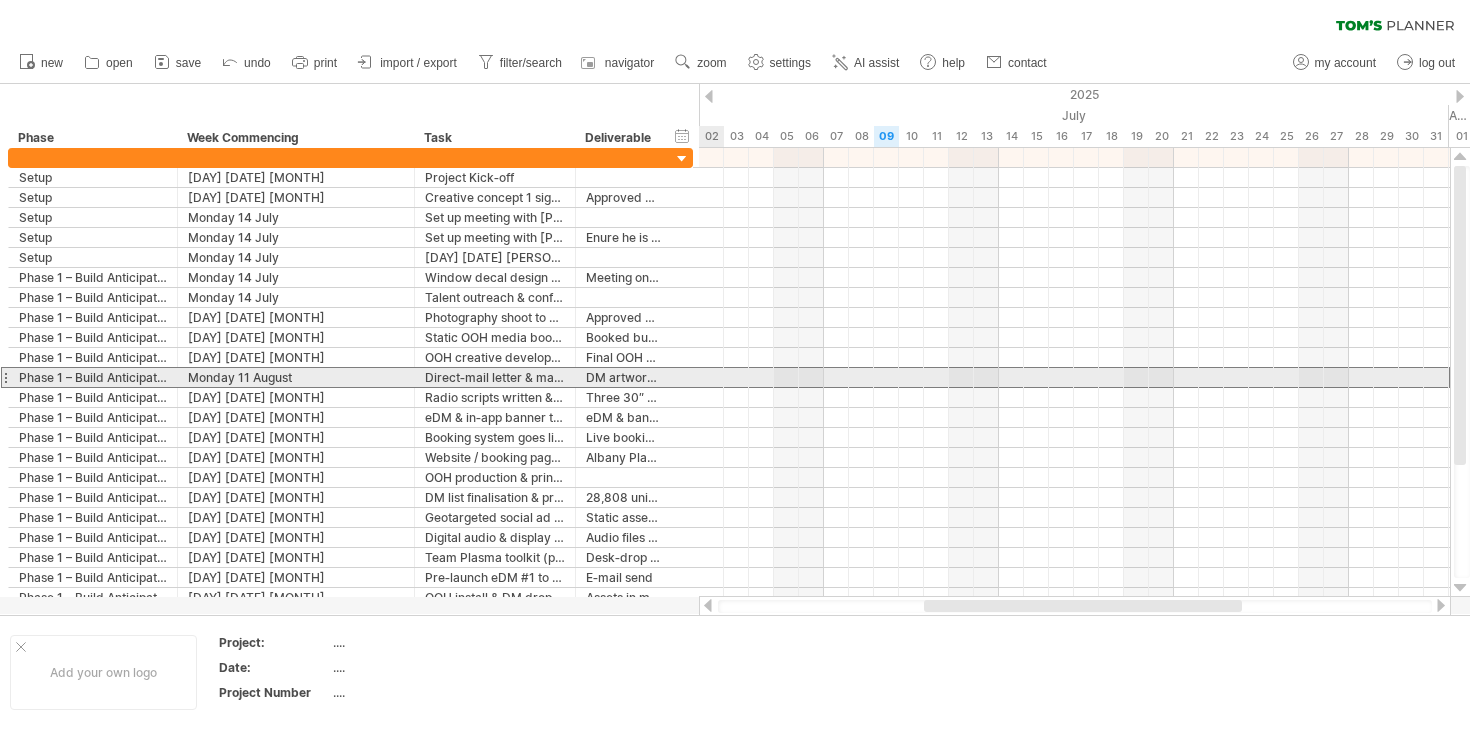 click at bounding box center (696, 377) 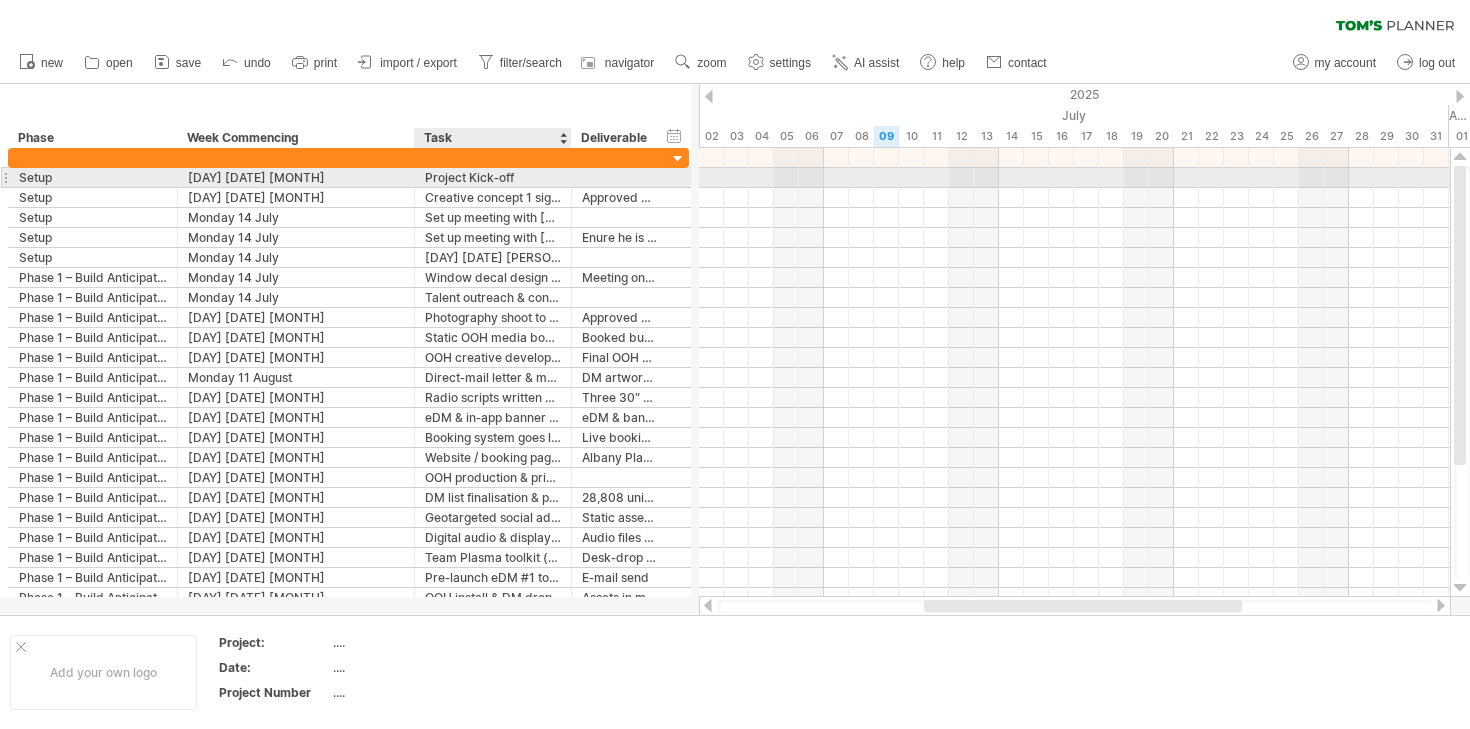 click at bounding box center (175, 178) 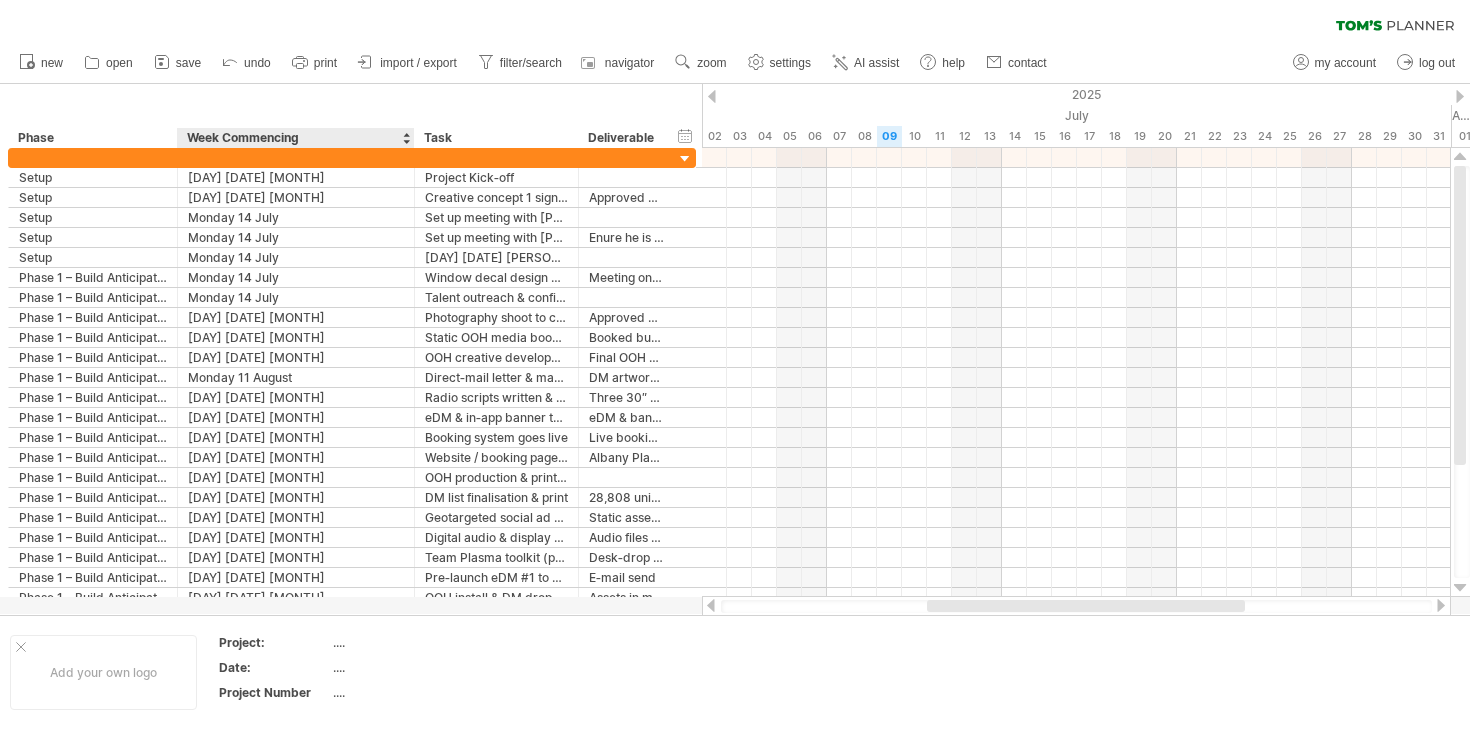 drag, startPoint x: 176, startPoint y: 135, endPoint x: 245, endPoint y: 135, distance: 69 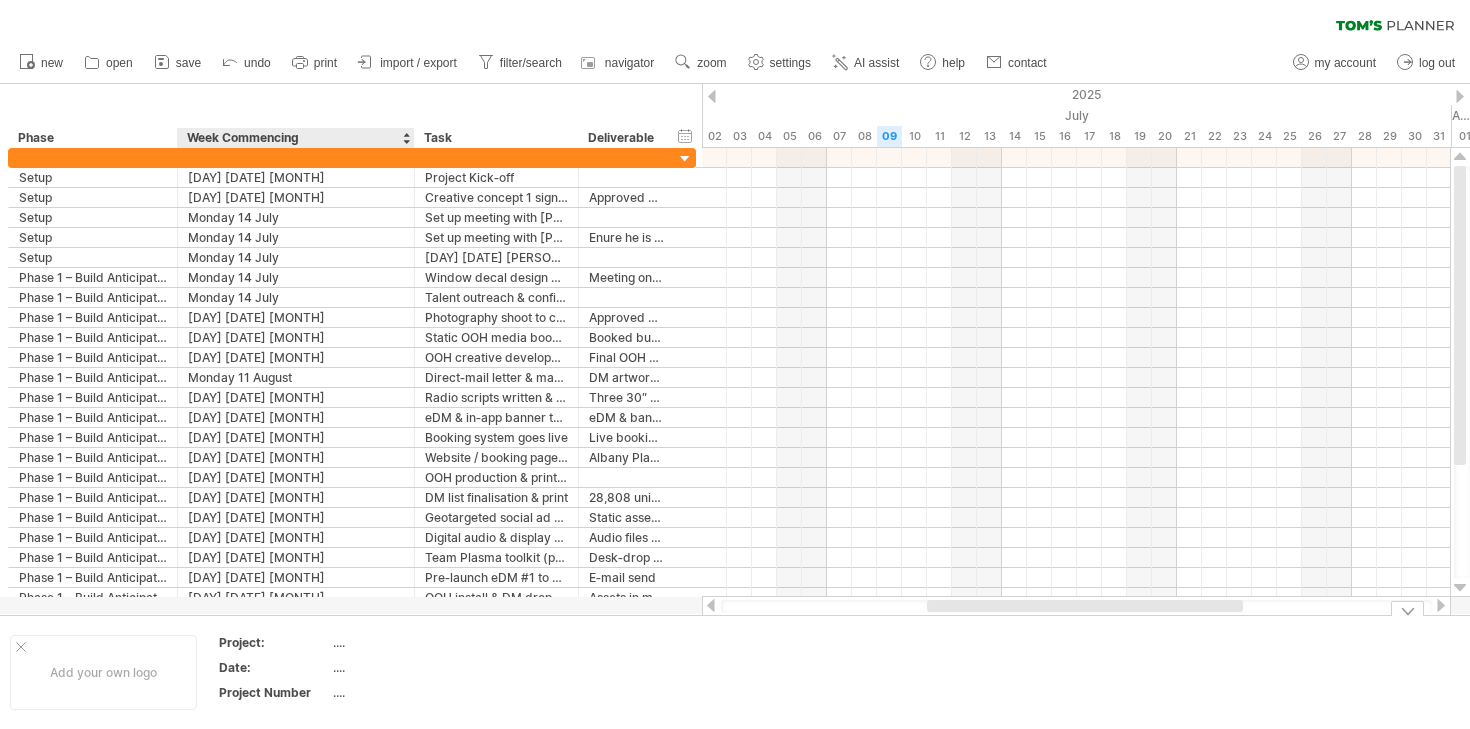 click on "Project:" at bounding box center (274, 642) 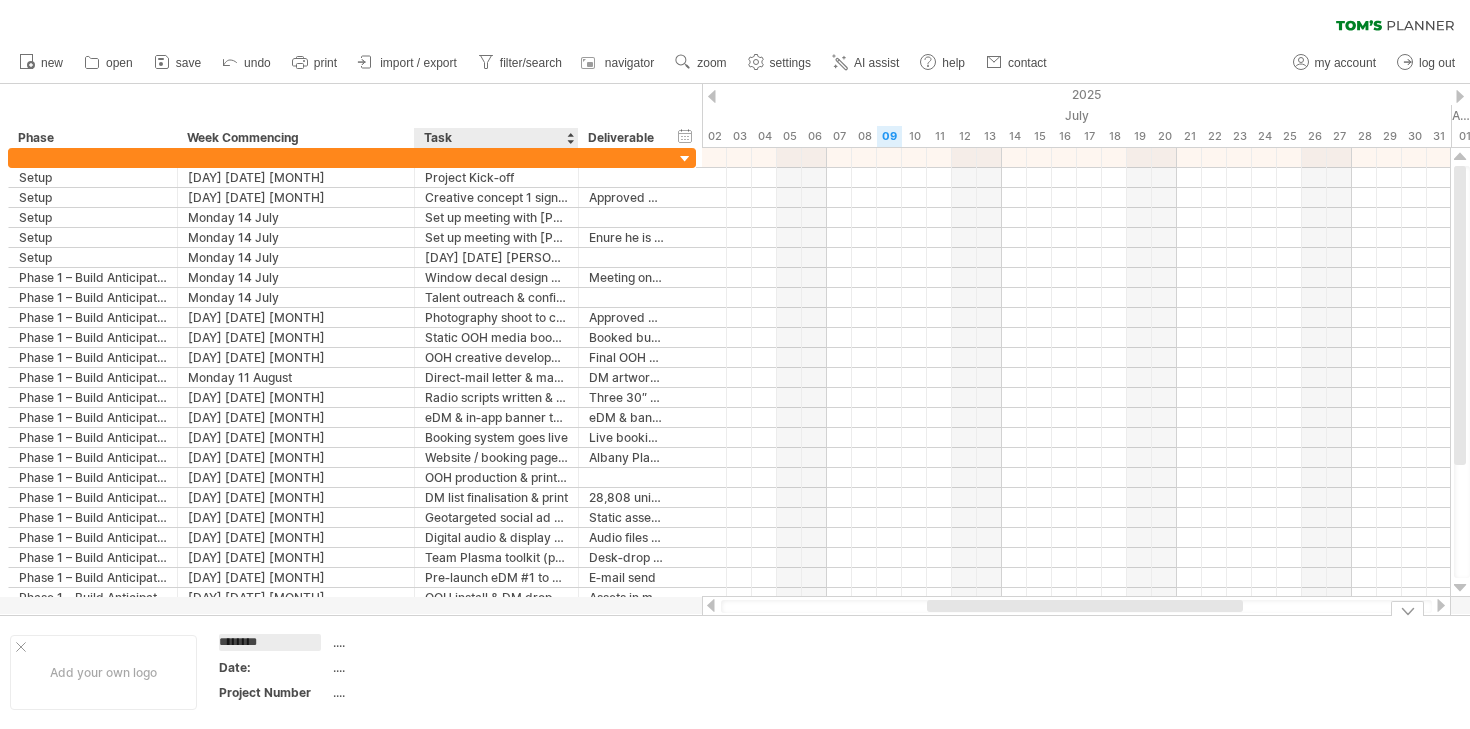 click on "...." at bounding box center [418, 645] 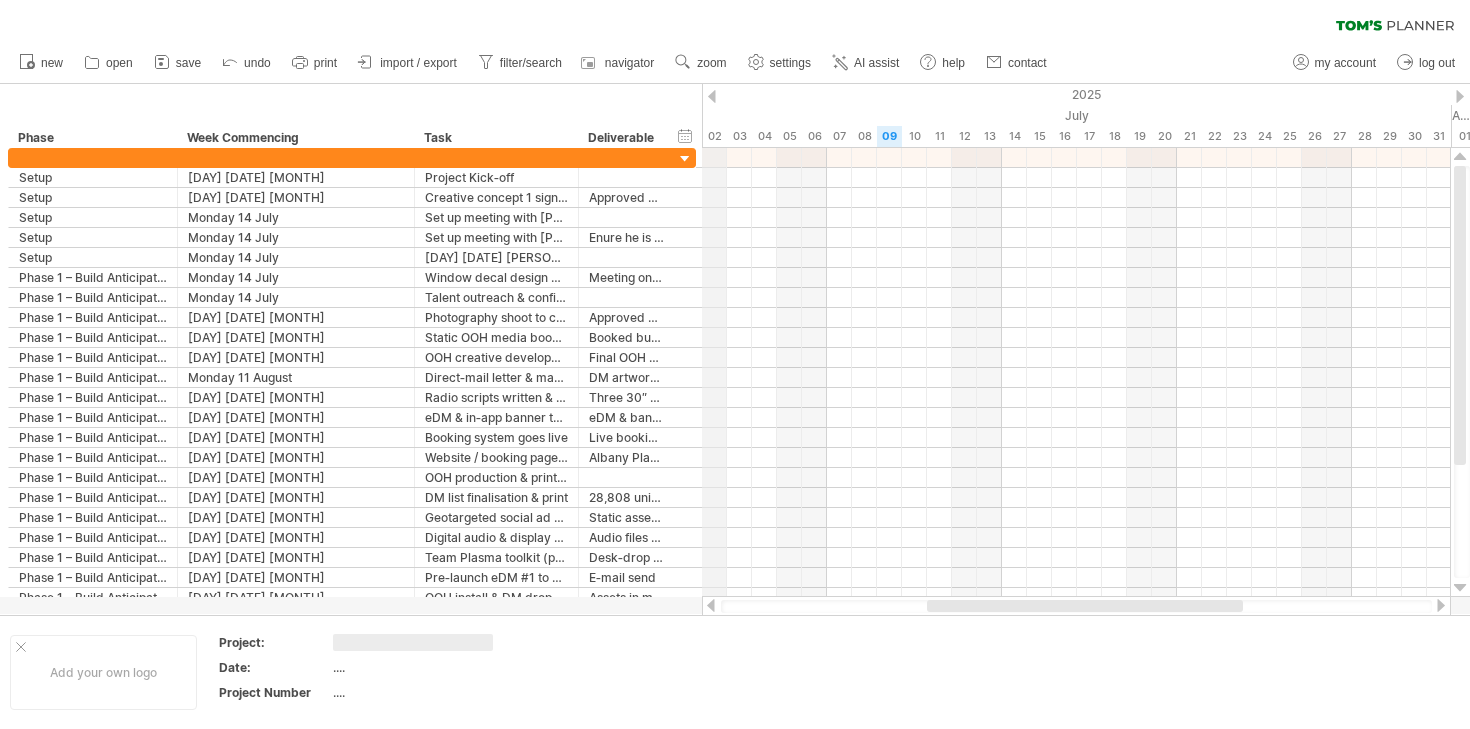 click on "Trying to reach plan.tomsplanner.com
Connected again...
0%
clear filter
new" at bounding box center (735, 364) 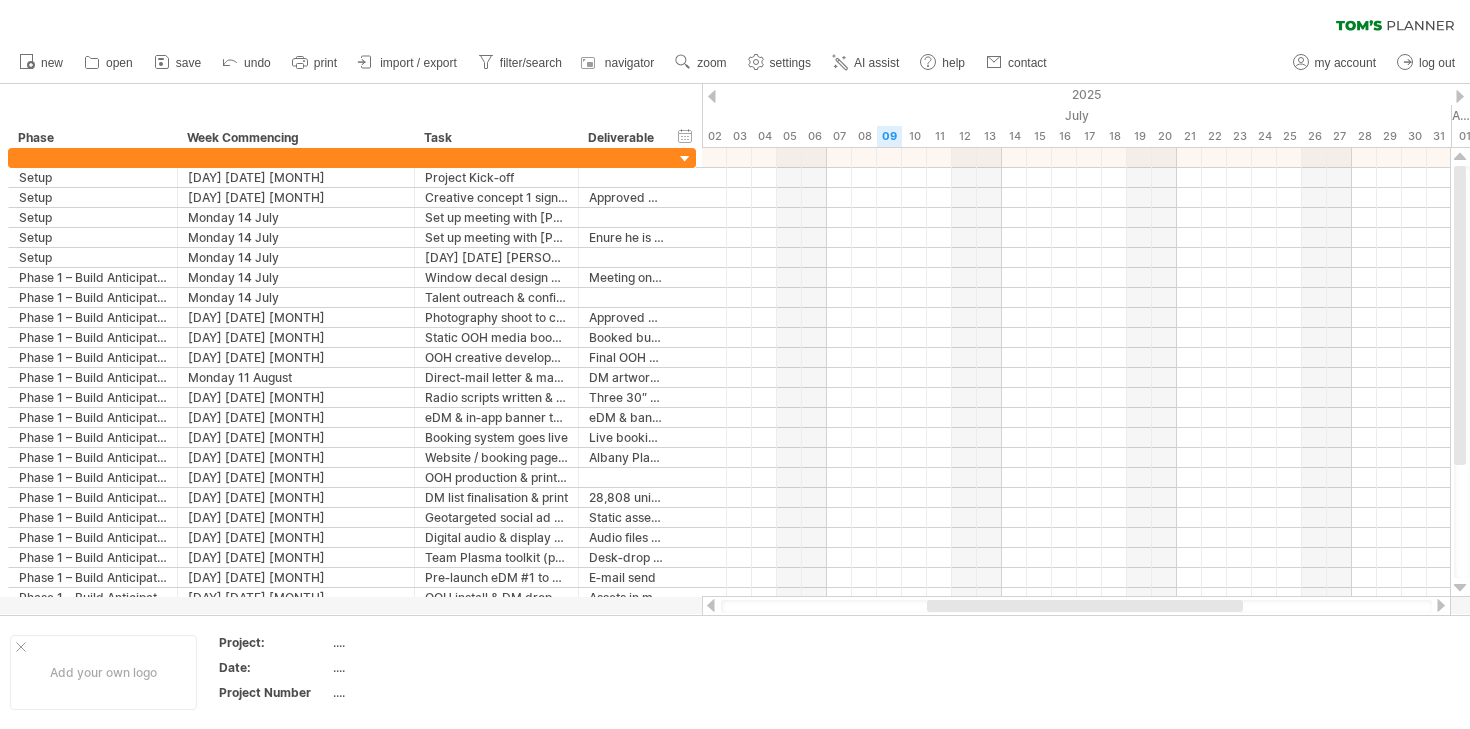 click on "2025" at bounding box center [1527, 94] 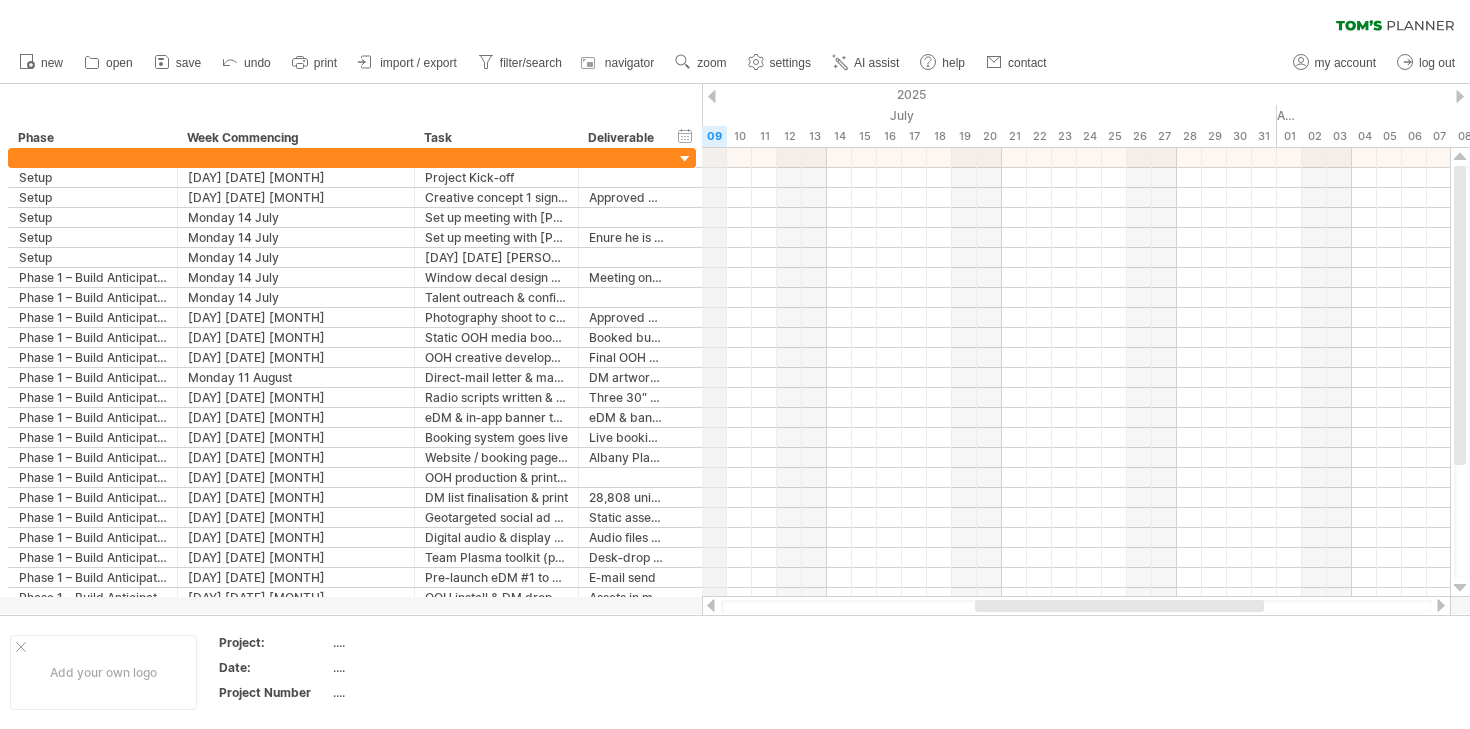 drag, startPoint x: 886, startPoint y: 138, endPoint x: 720, endPoint y: 147, distance: 166.24379 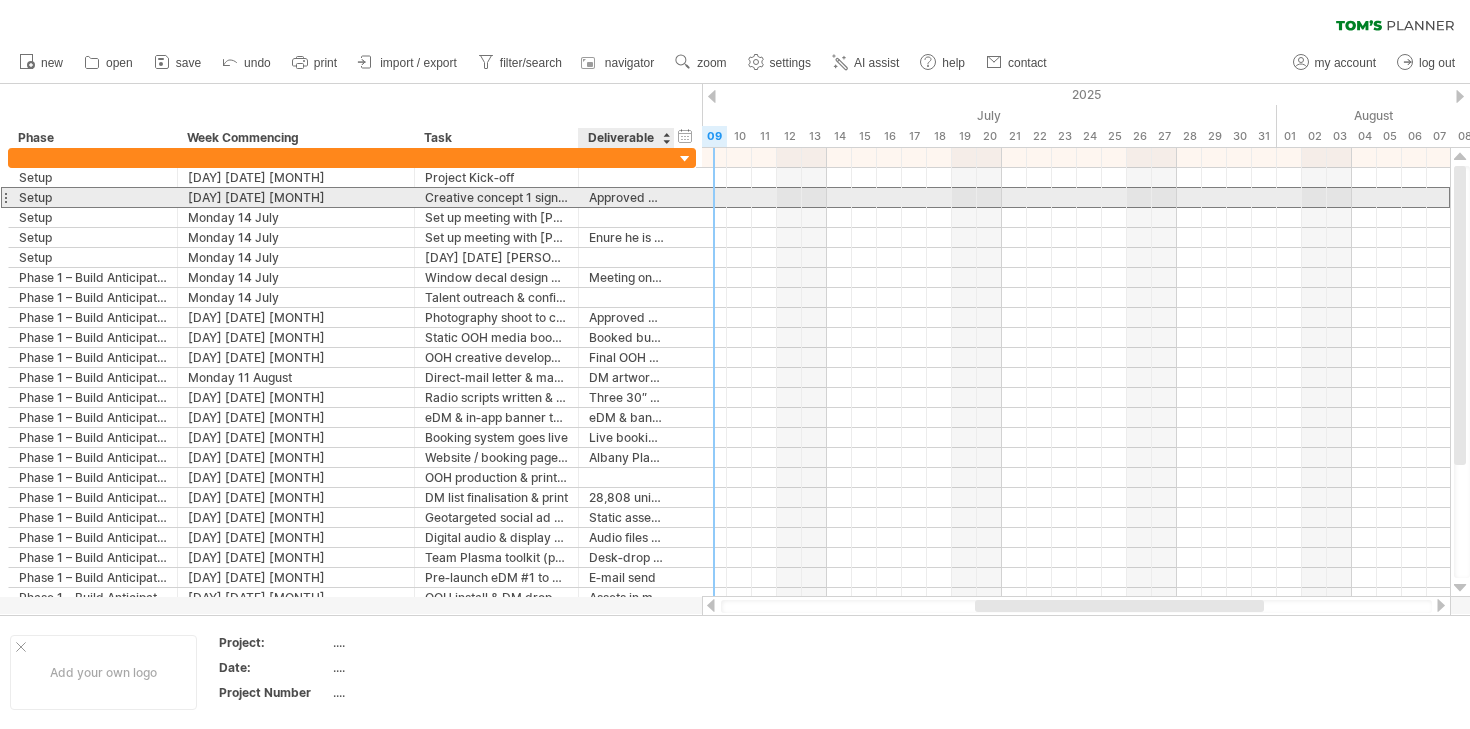 click on "Approved concept" at bounding box center (93, 197) 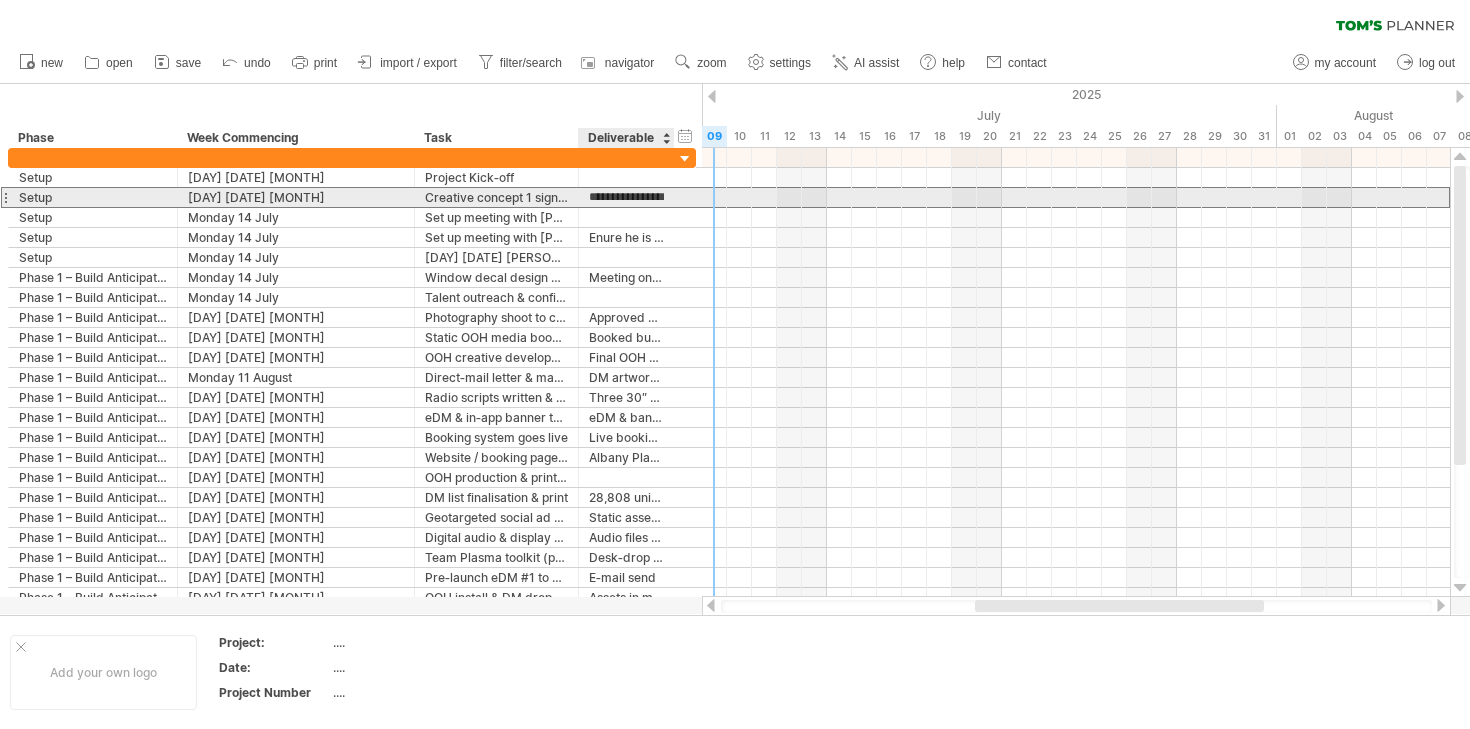 click on "**********" at bounding box center (627, 197) 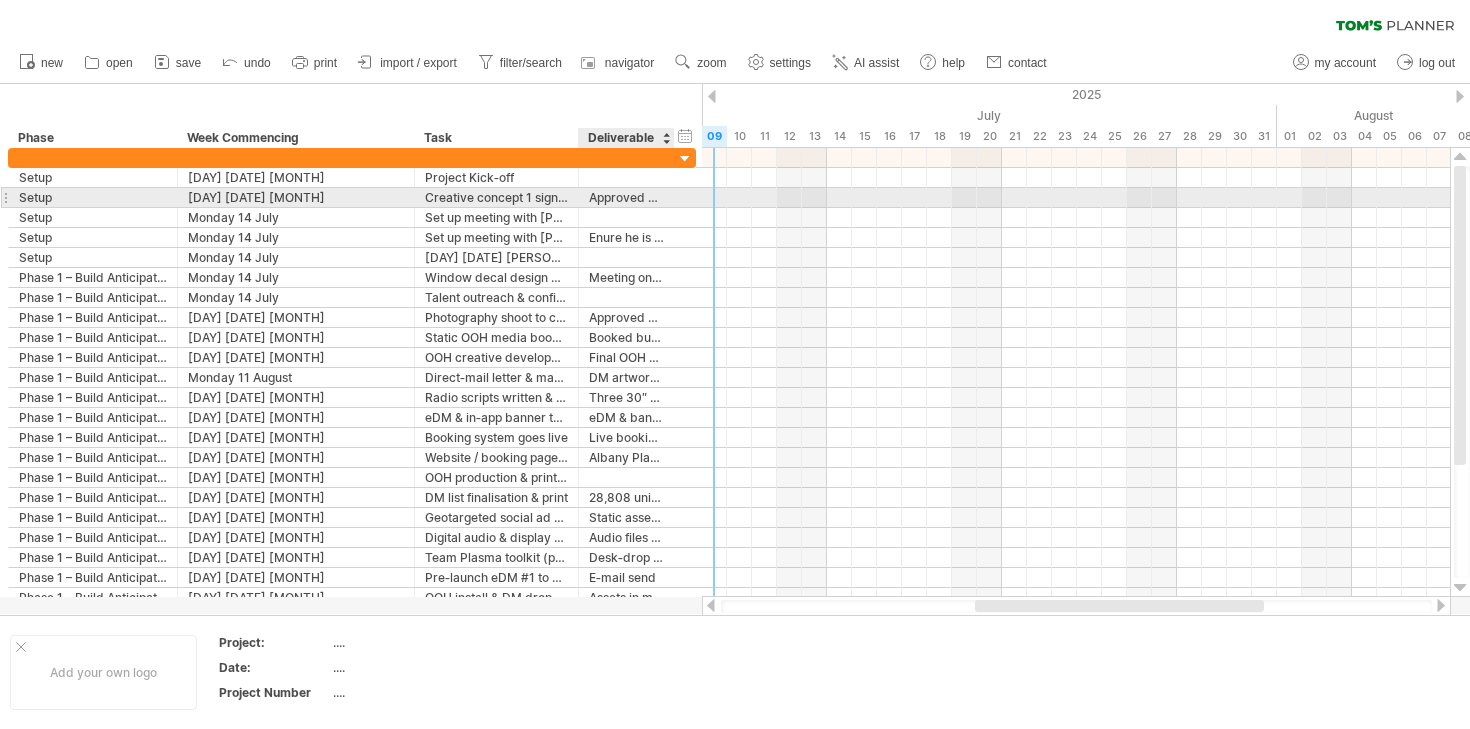 click on "Approved concept" at bounding box center [93, 197] 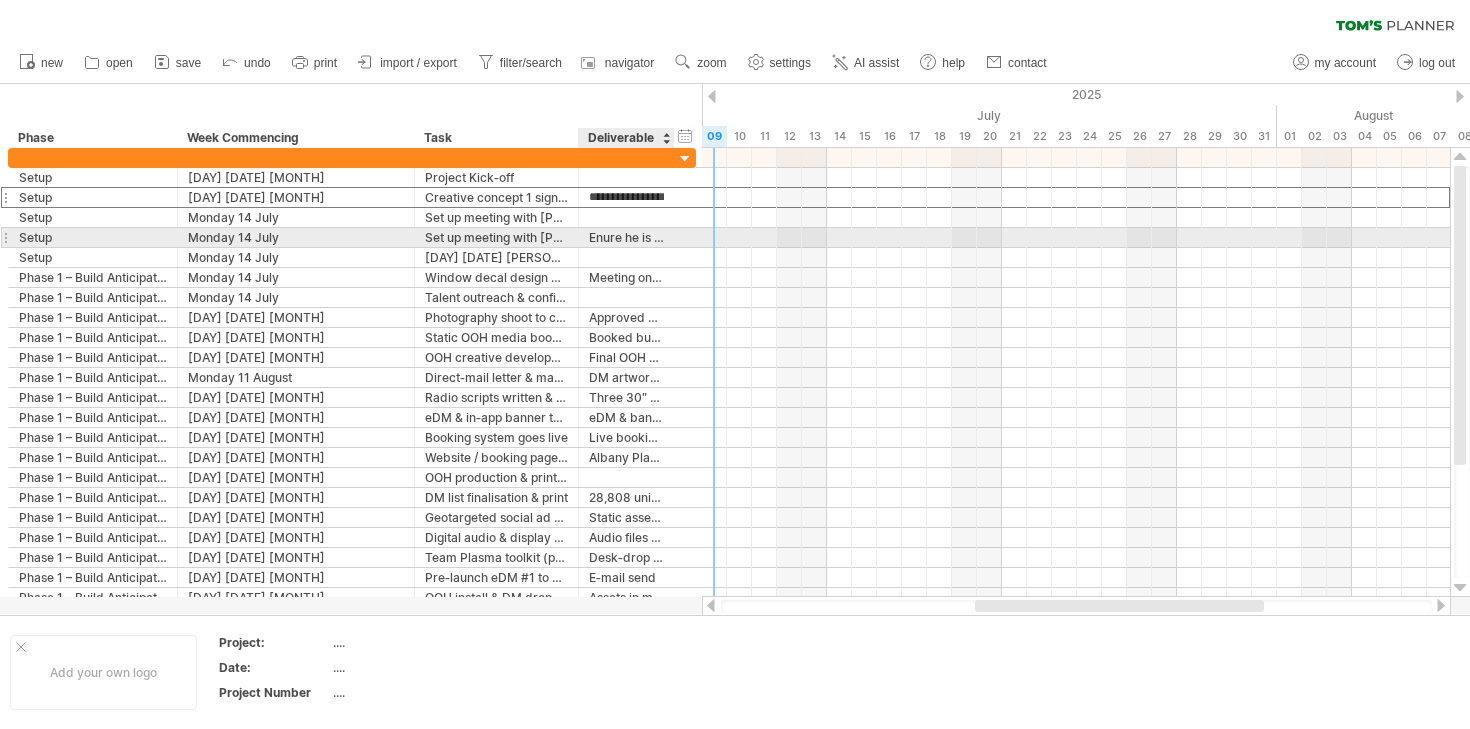 click on "Enure he is included" at bounding box center (93, 237) 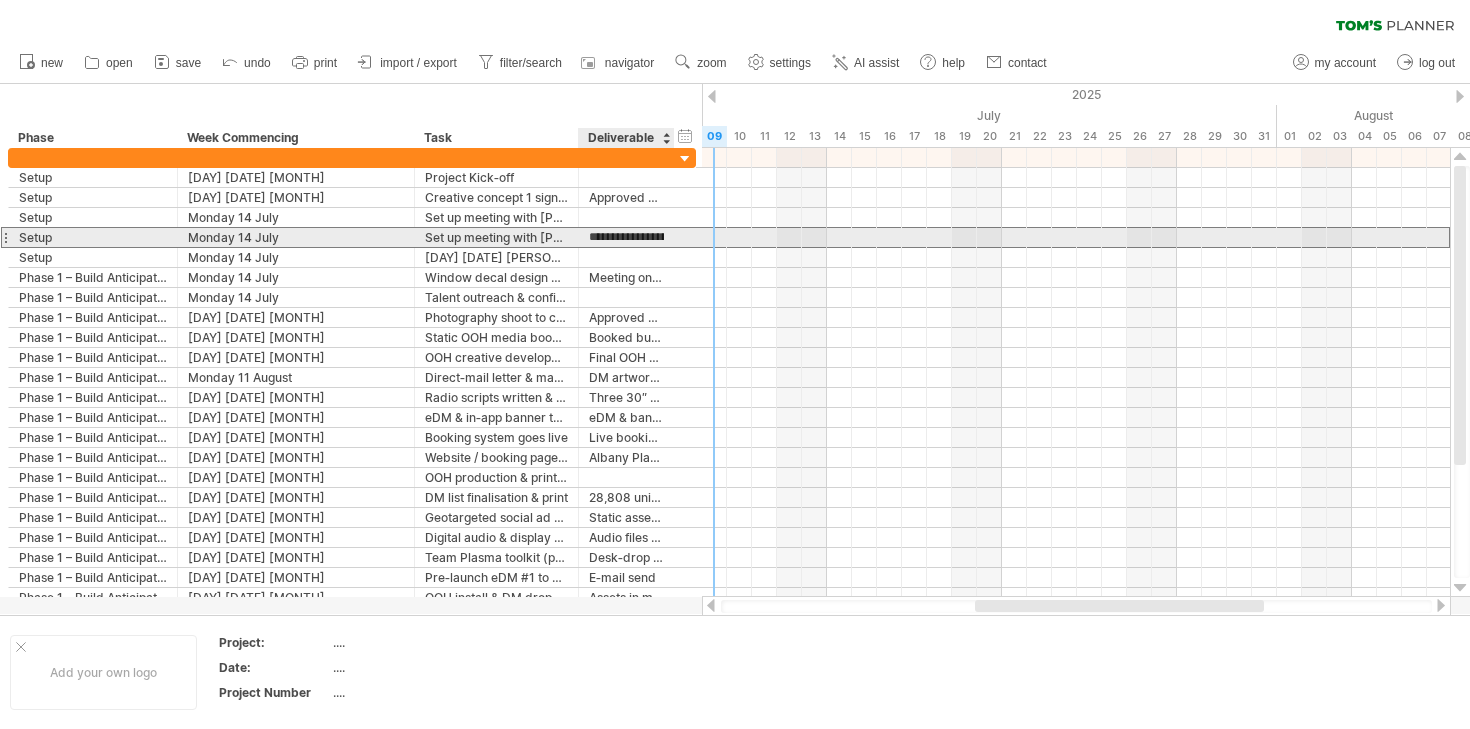 scroll, scrollTop: 0, scrollLeft: 0, axis: both 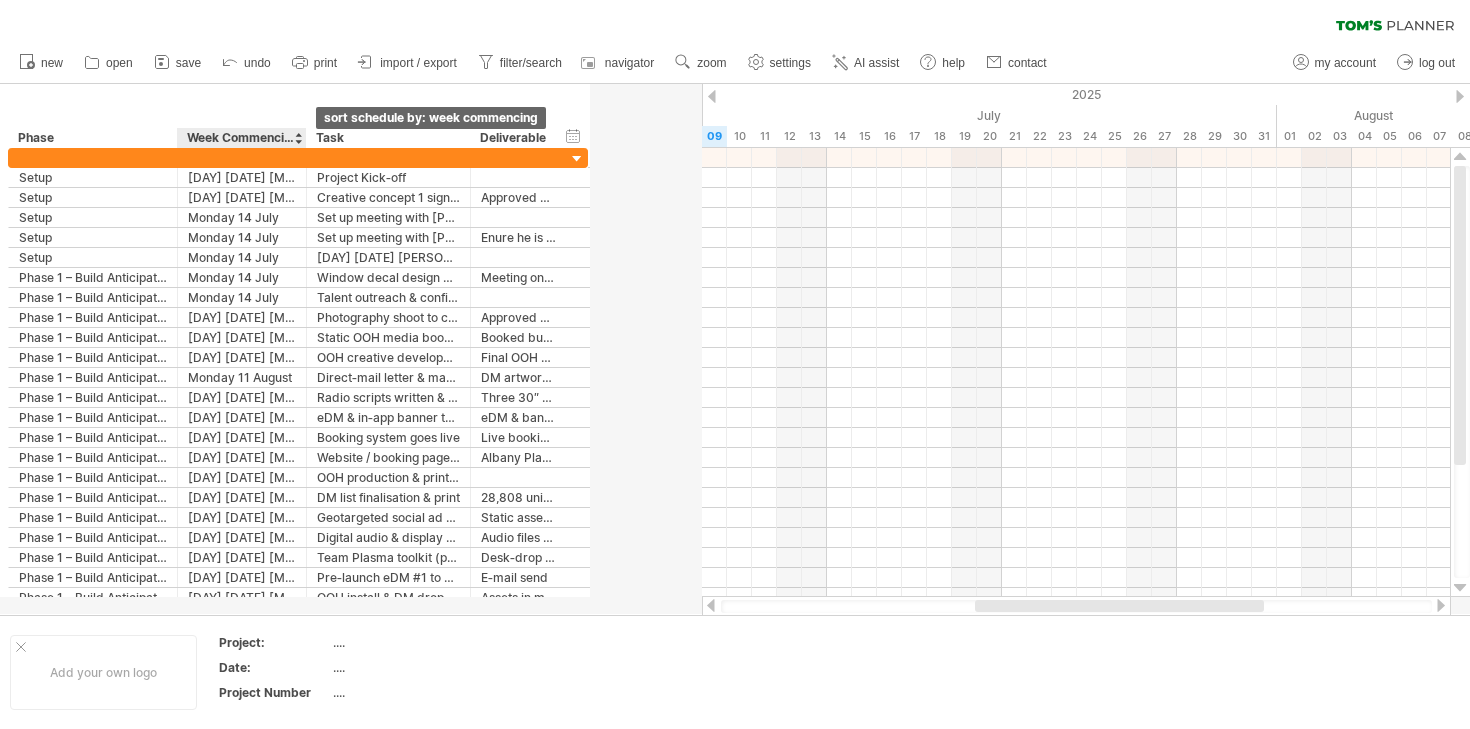 drag, startPoint x: 409, startPoint y: 137, endPoint x: 301, endPoint y: 136, distance: 108.00463 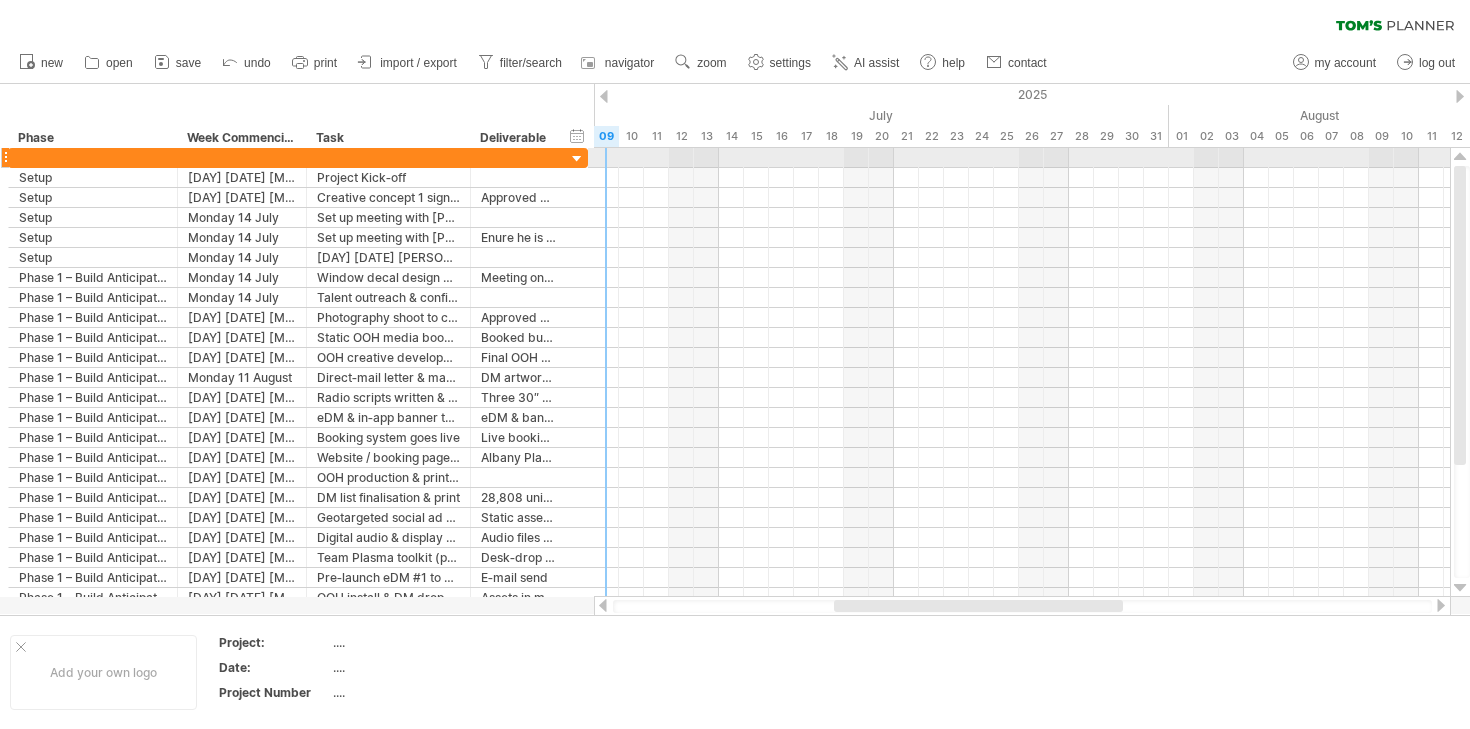 drag, startPoint x: 586, startPoint y: 158, endPoint x: 621, endPoint y: 158, distance: 35 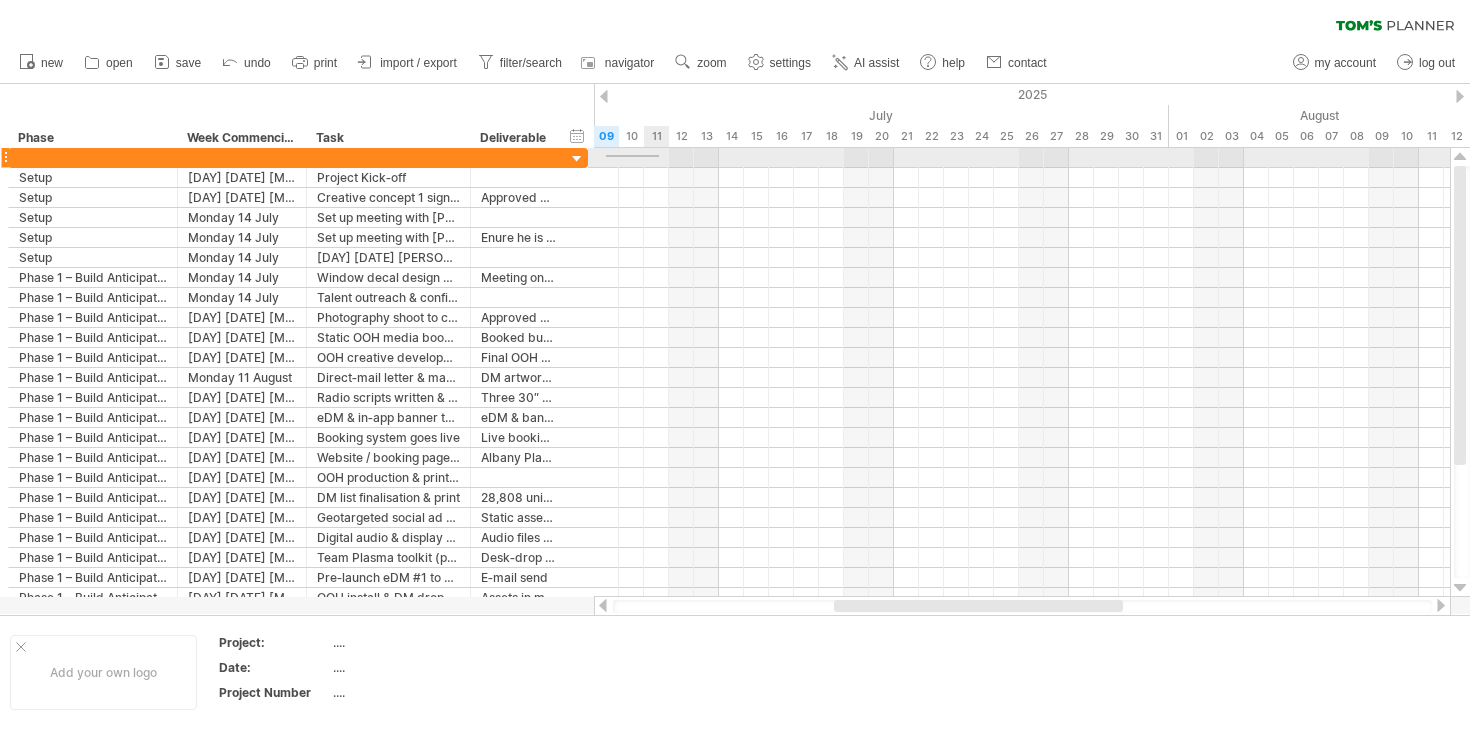 drag, startPoint x: 606, startPoint y: 155, endPoint x: 659, endPoint y: 157, distance: 53.037724 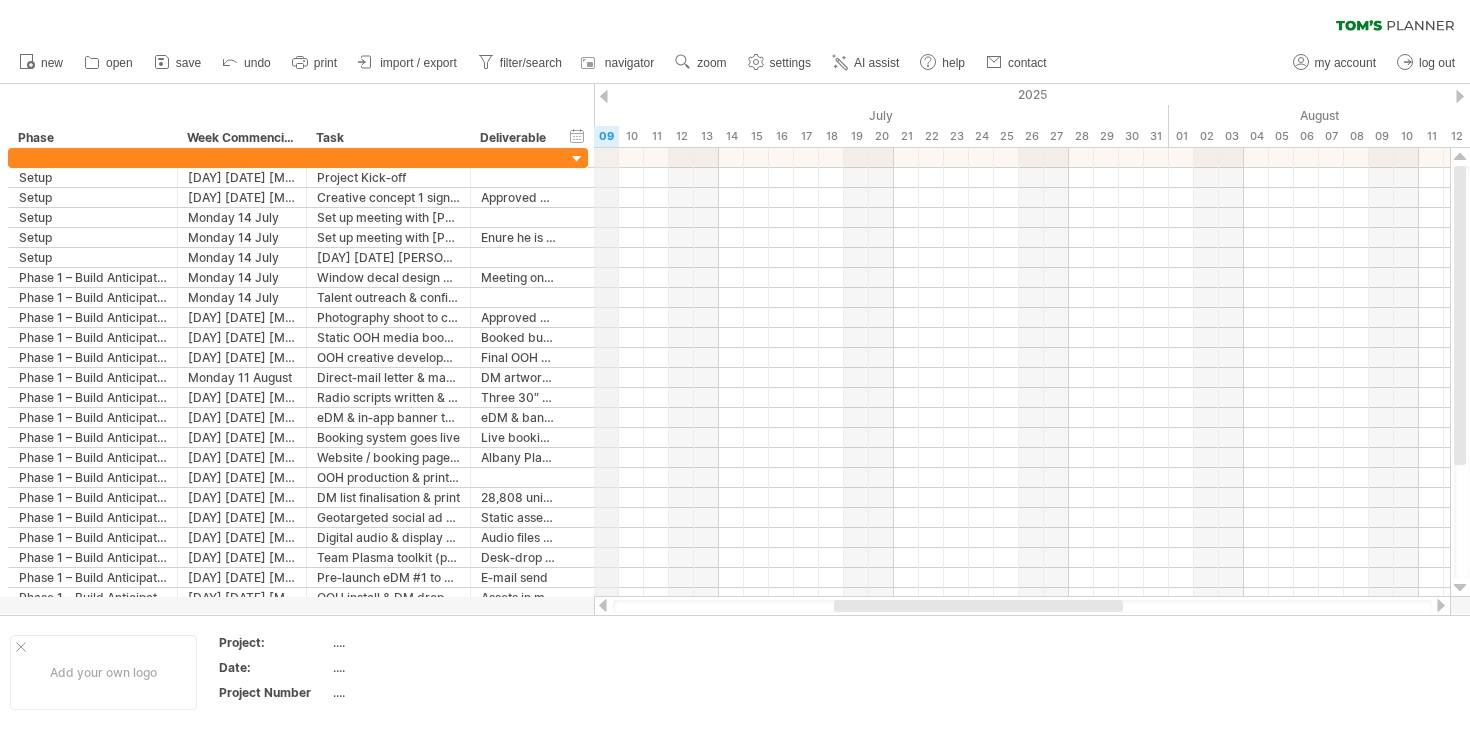 click on "2025" at bounding box center [1244, 94] 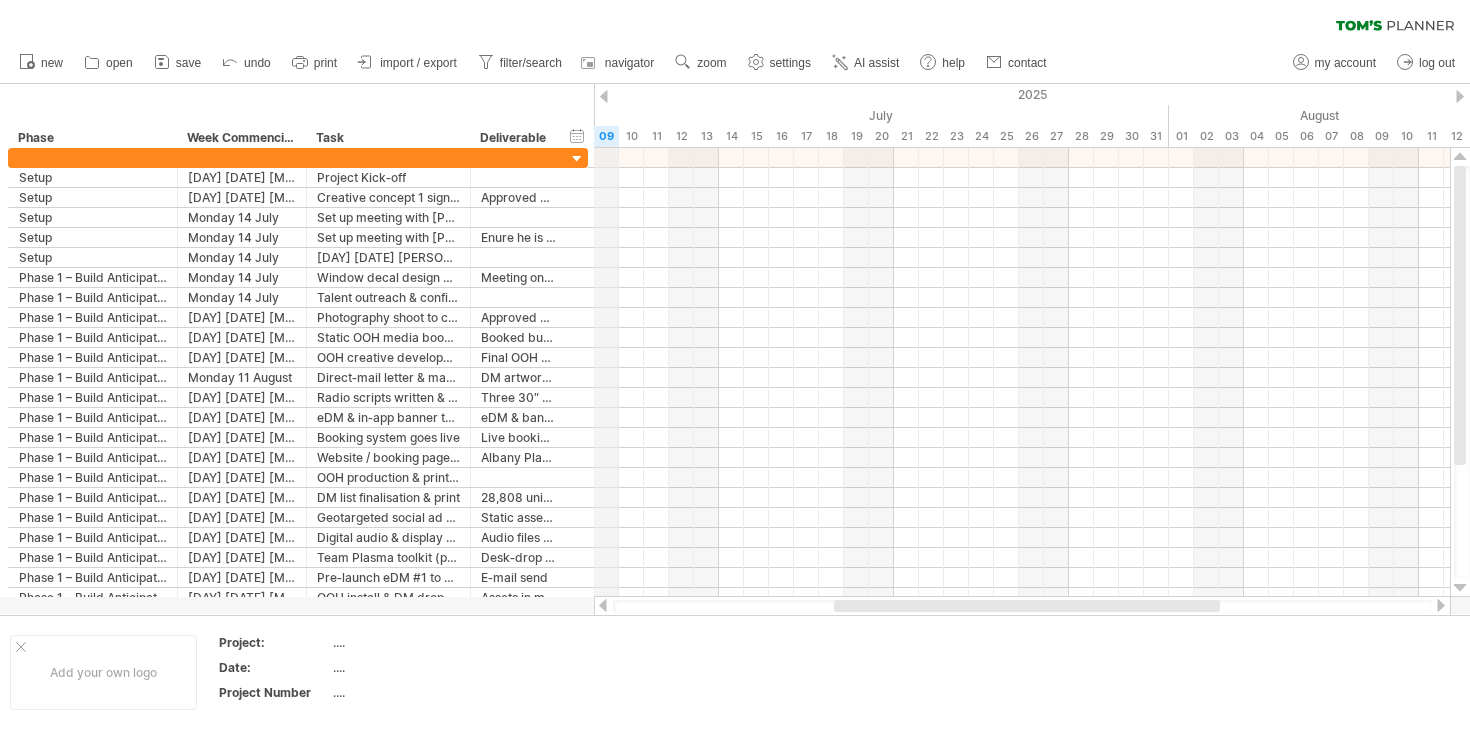 drag, startPoint x: 592, startPoint y: 87, endPoint x: 619, endPoint y: 85, distance: 27.073973 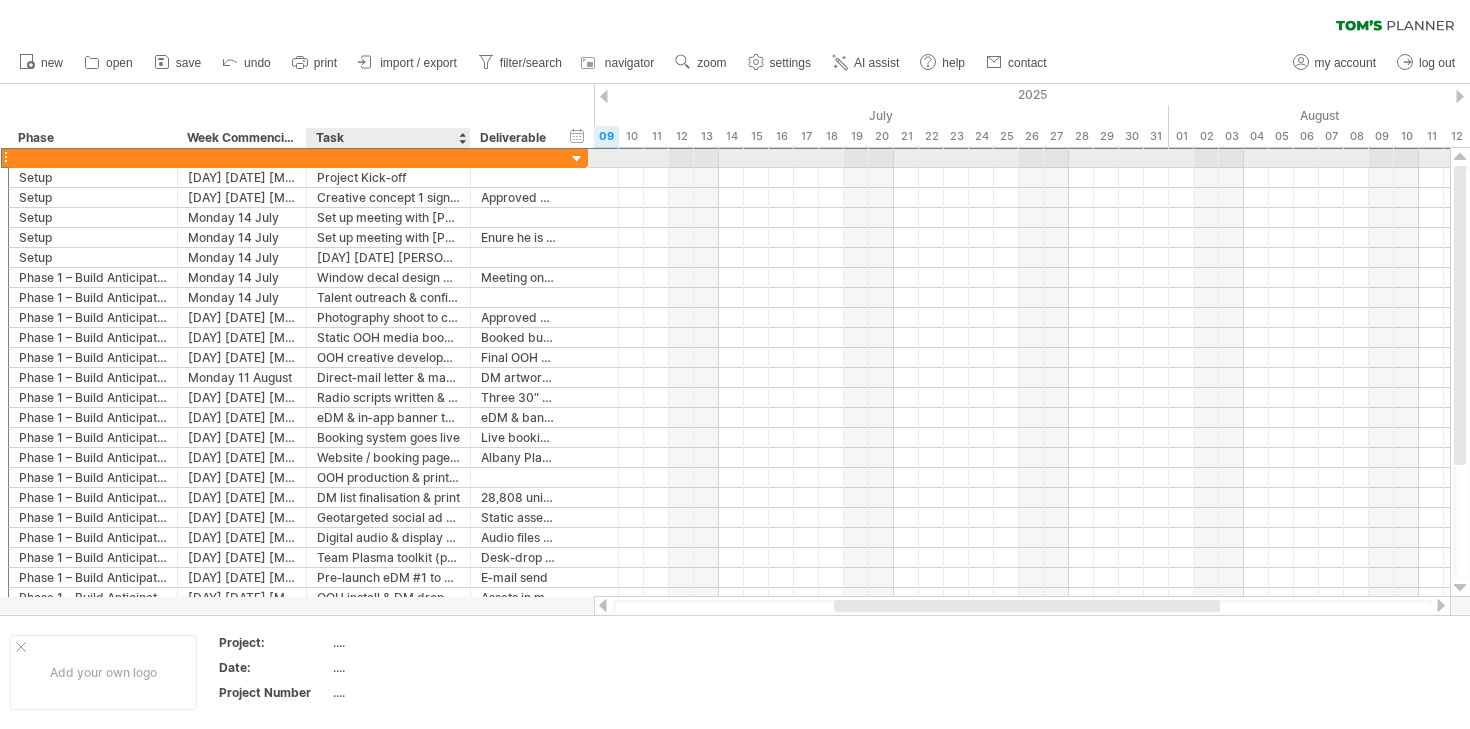 click at bounding box center (93, 157) 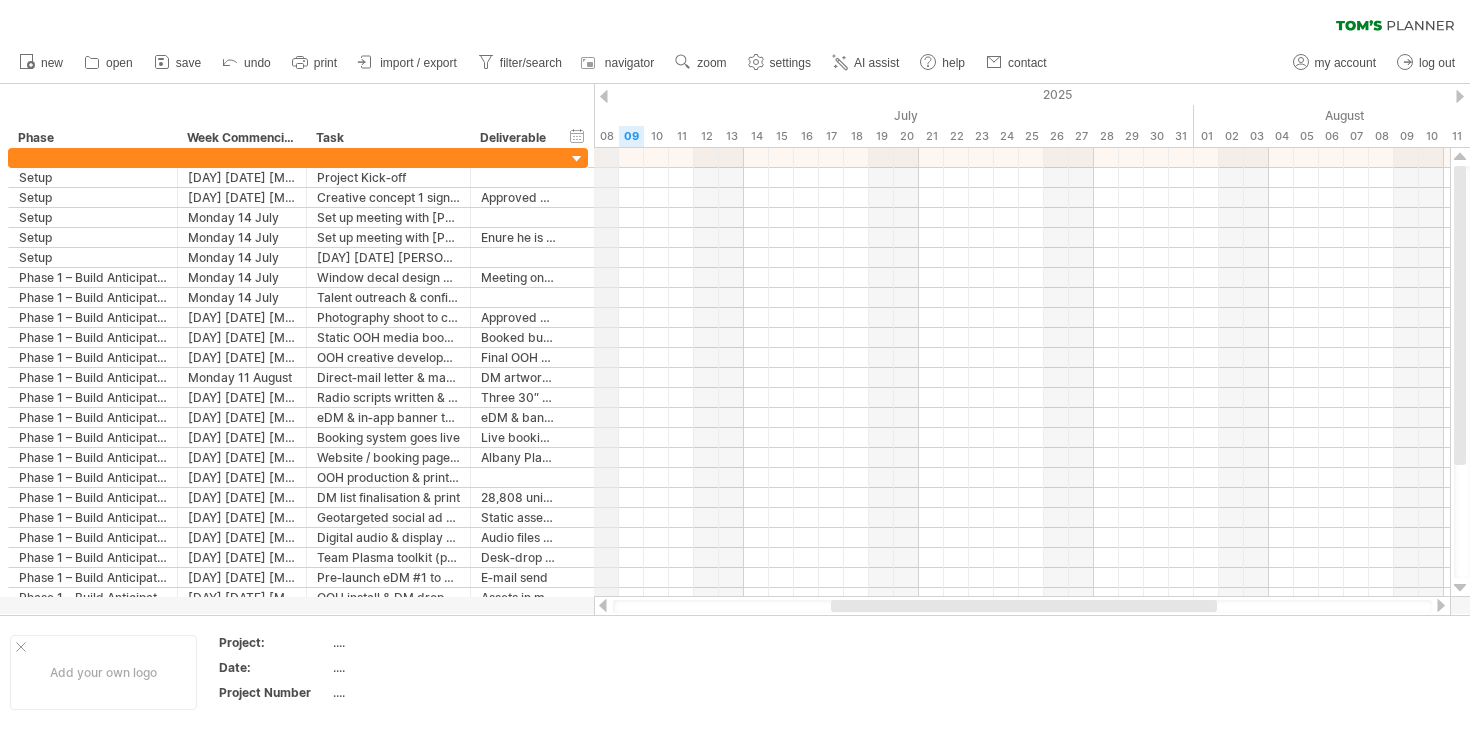 drag, startPoint x: 594, startPoint y: 116, endPoint x: 622, endPoint y: 115, distance: 28.01785 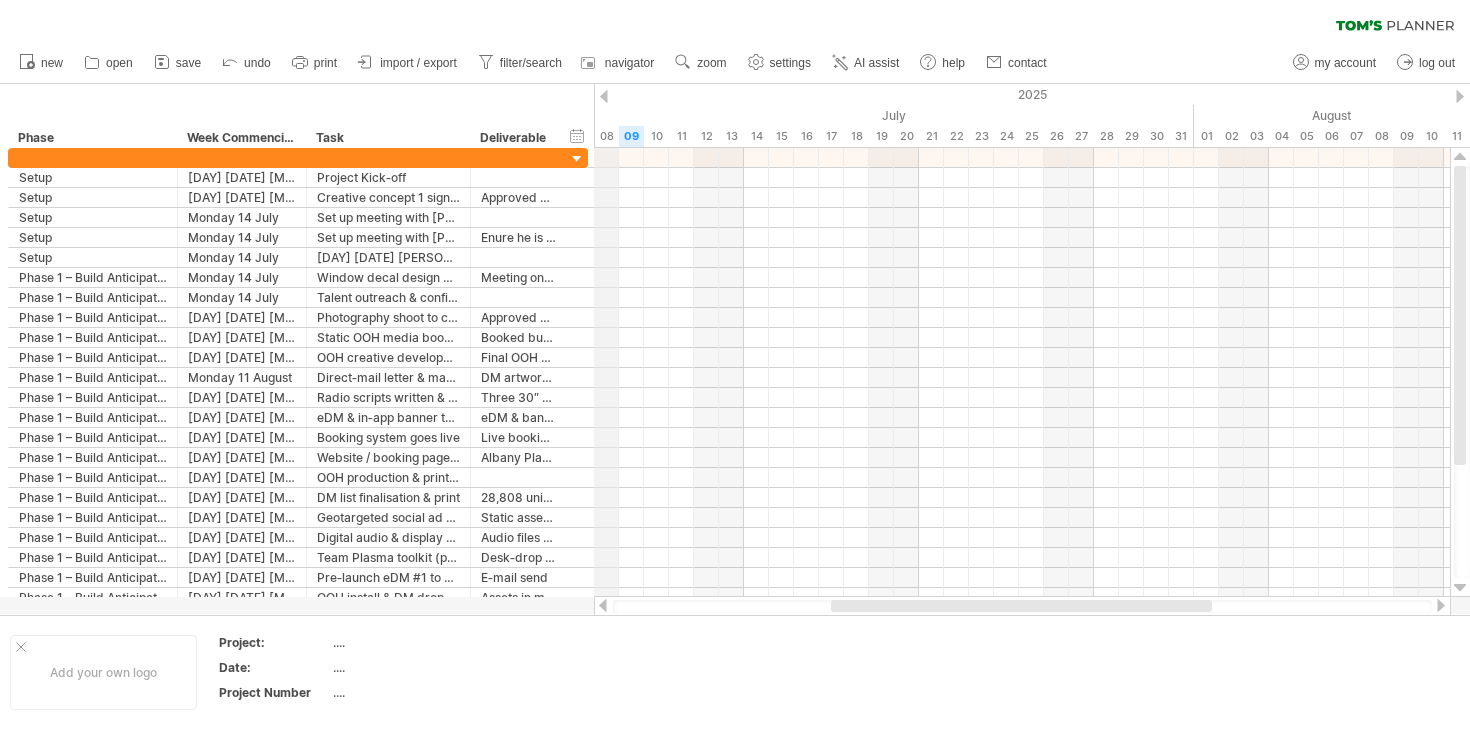 drag, startPoint x: 593, startPoint y: 110, endPoint x: 613, endPoint y: 110, distance: 20 